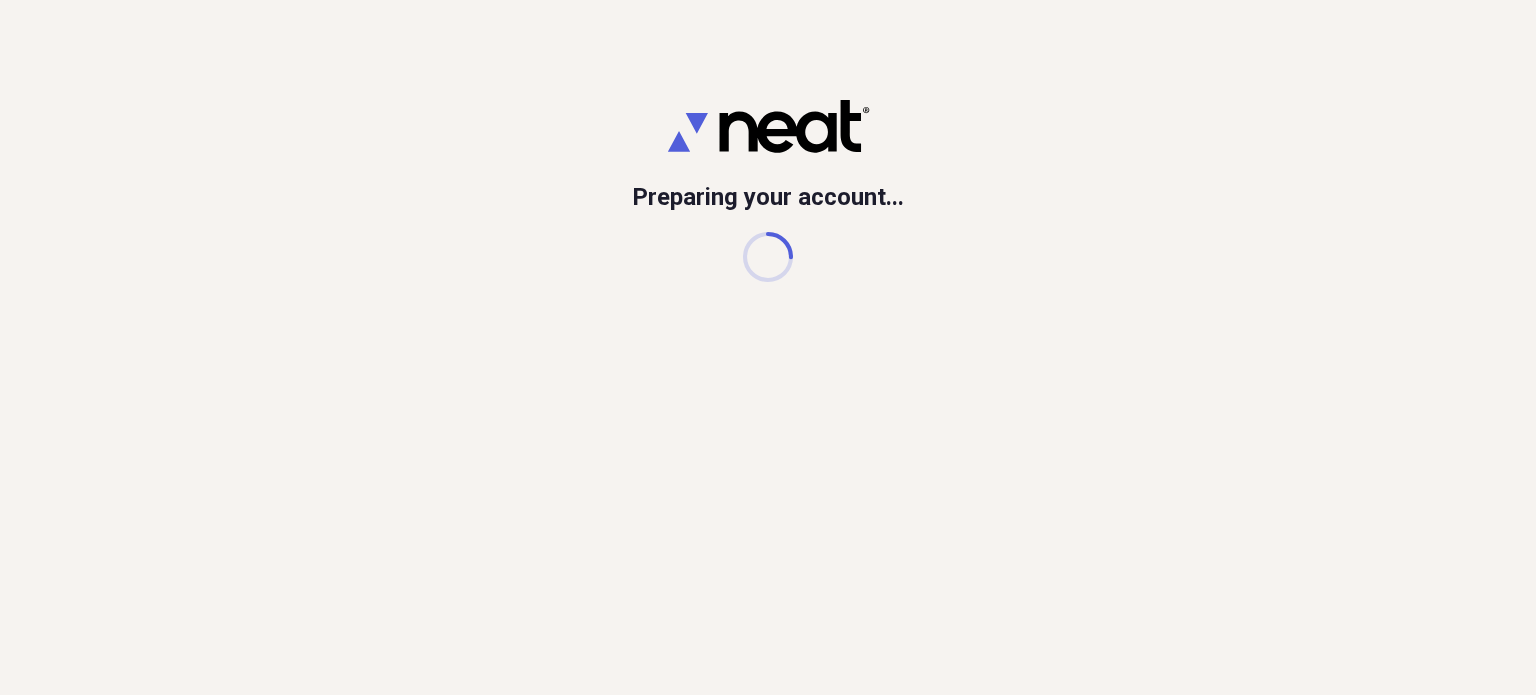 scroll, scrollTop: 0, scrollLeft: 0, axis: both 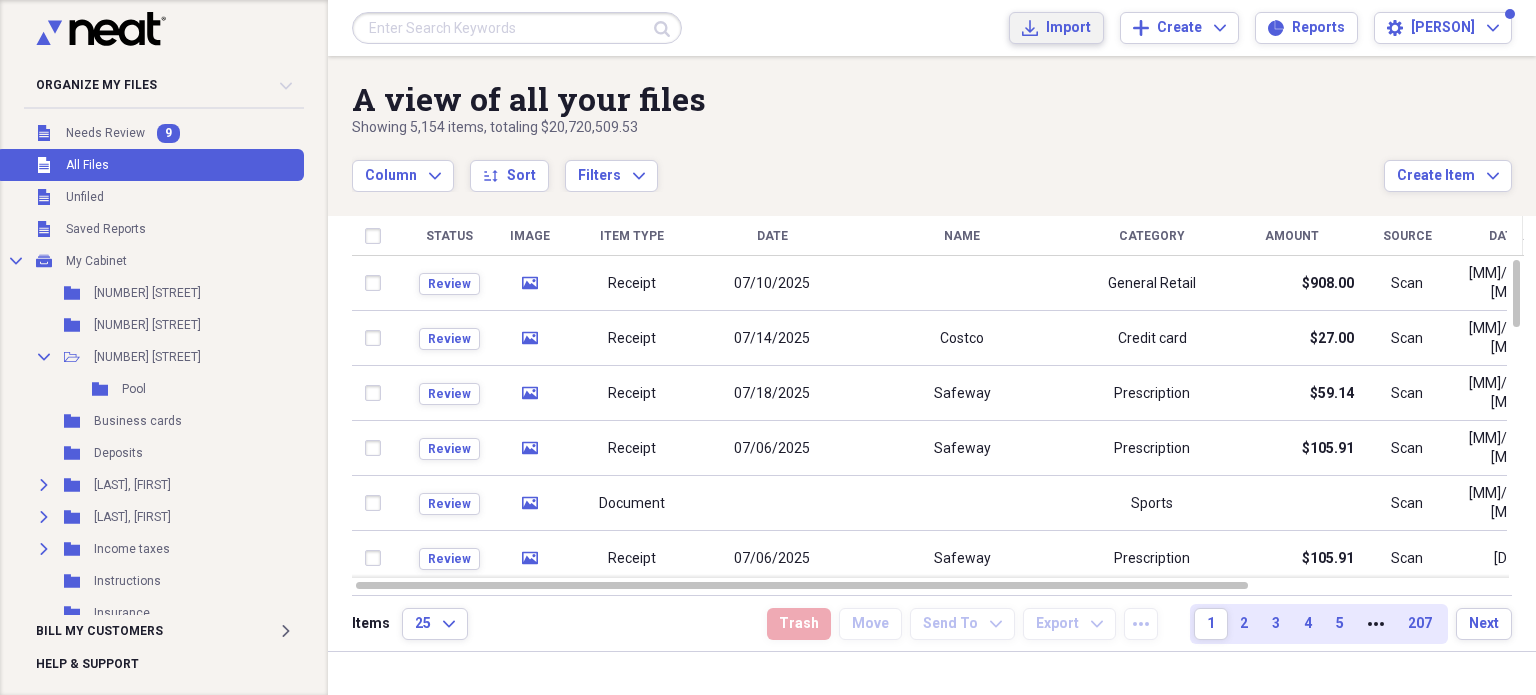 click on "Import" at bounding box center [1068, 28] 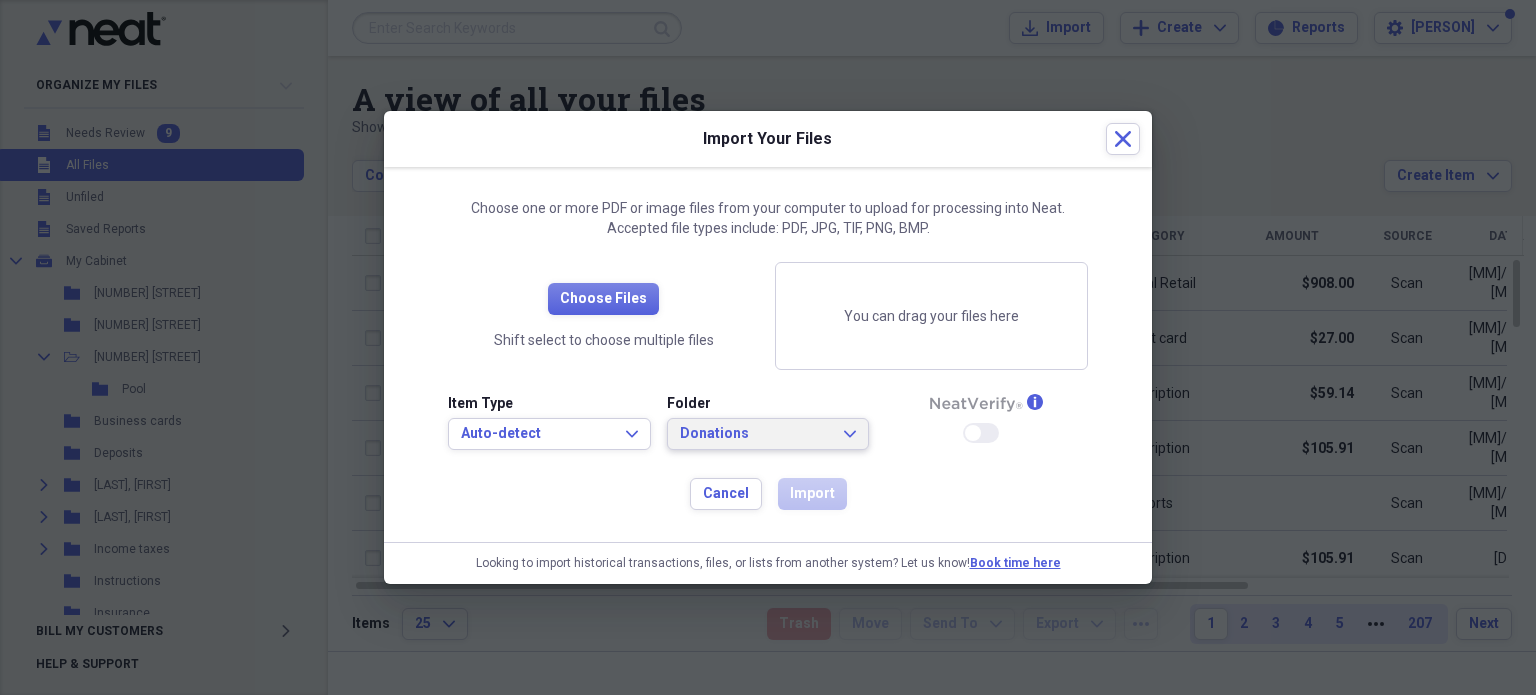 click on "Expand" 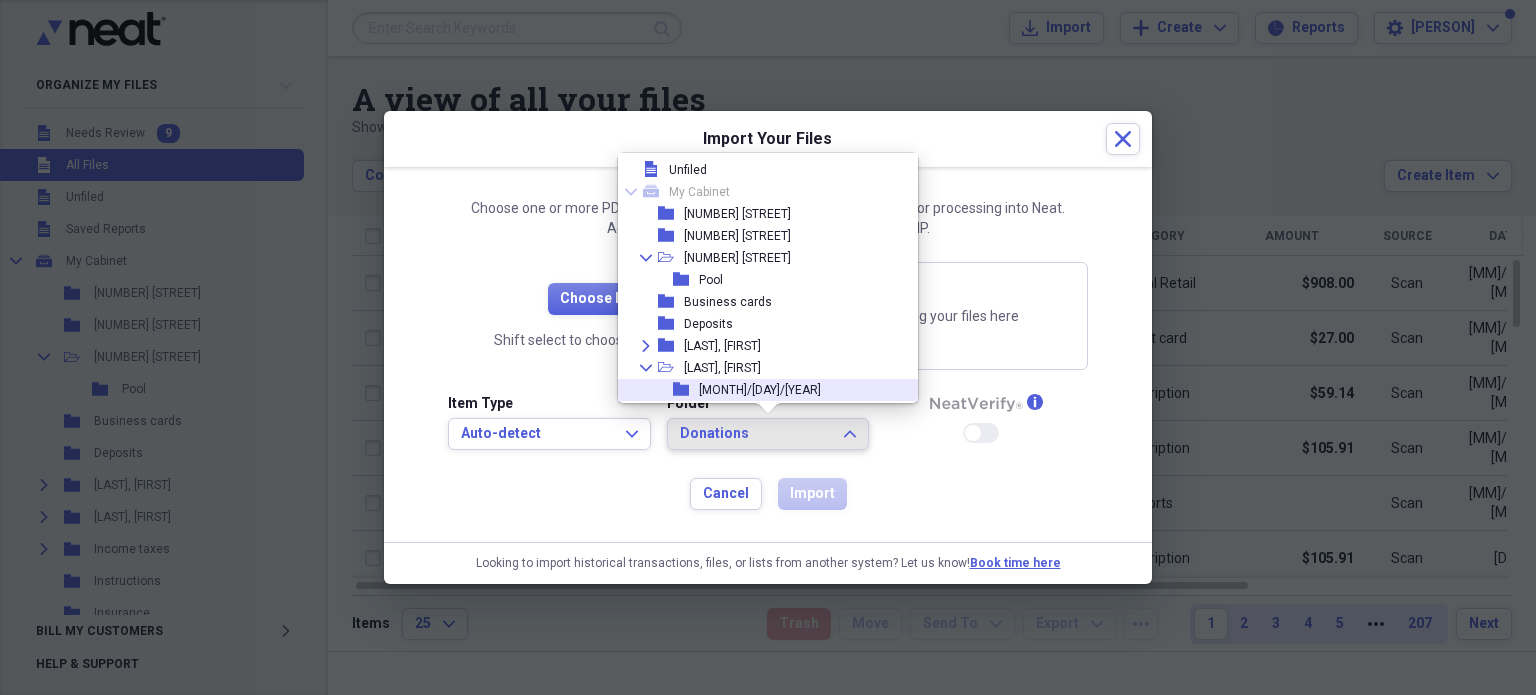 scroll, scrollTop: 0, scrollLeft: 0, axis: both 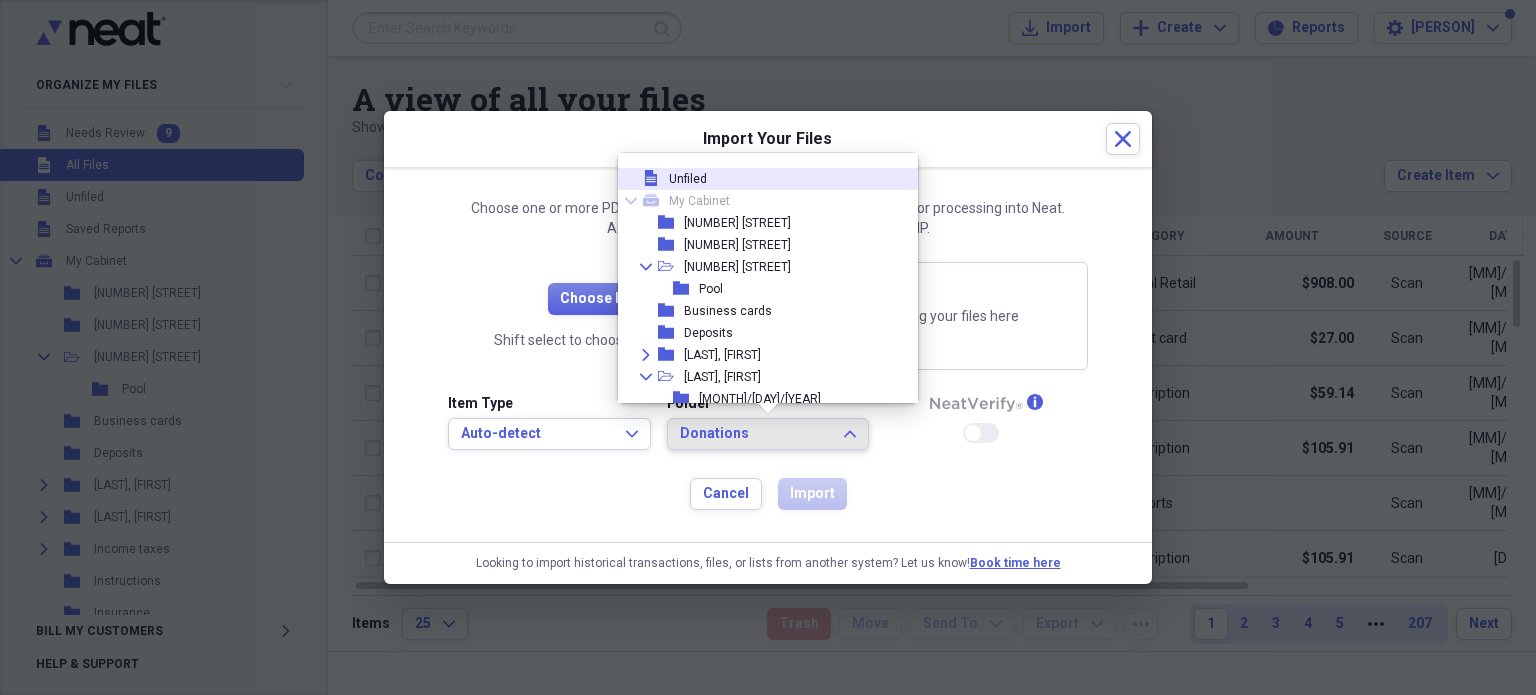 click on "Unfiled" at bounding box center [688, 179] 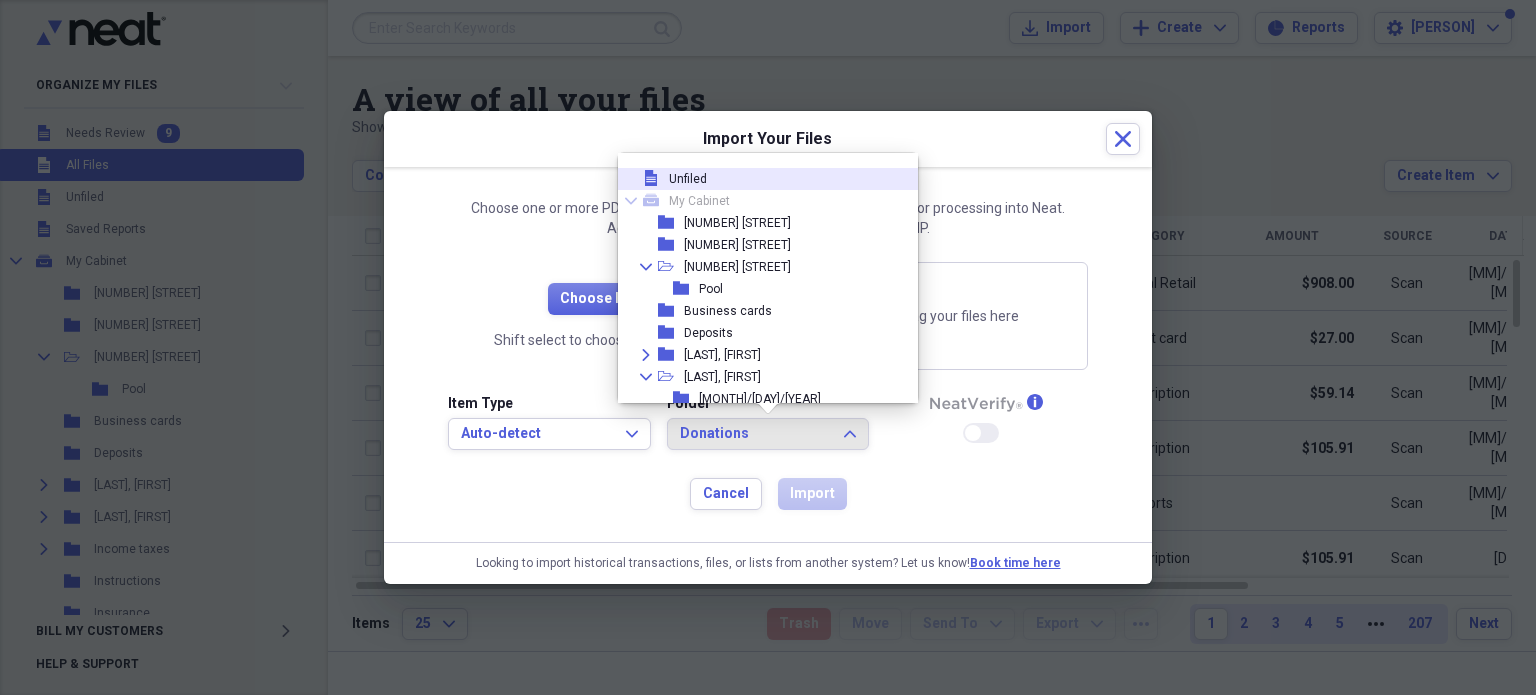 click on "Choose one or more PDF or image files from your computer to upload for processing into Neat. Accepted file types include: PDF, JPG, TIF, PNG, BMP. Choose Files Shift select to choose multiple files You can drag your files here Item Type Auto-detect Expand Folder Donations Expand info Enable Neat Verify Cancel Import" at bounding box center [768, 354] 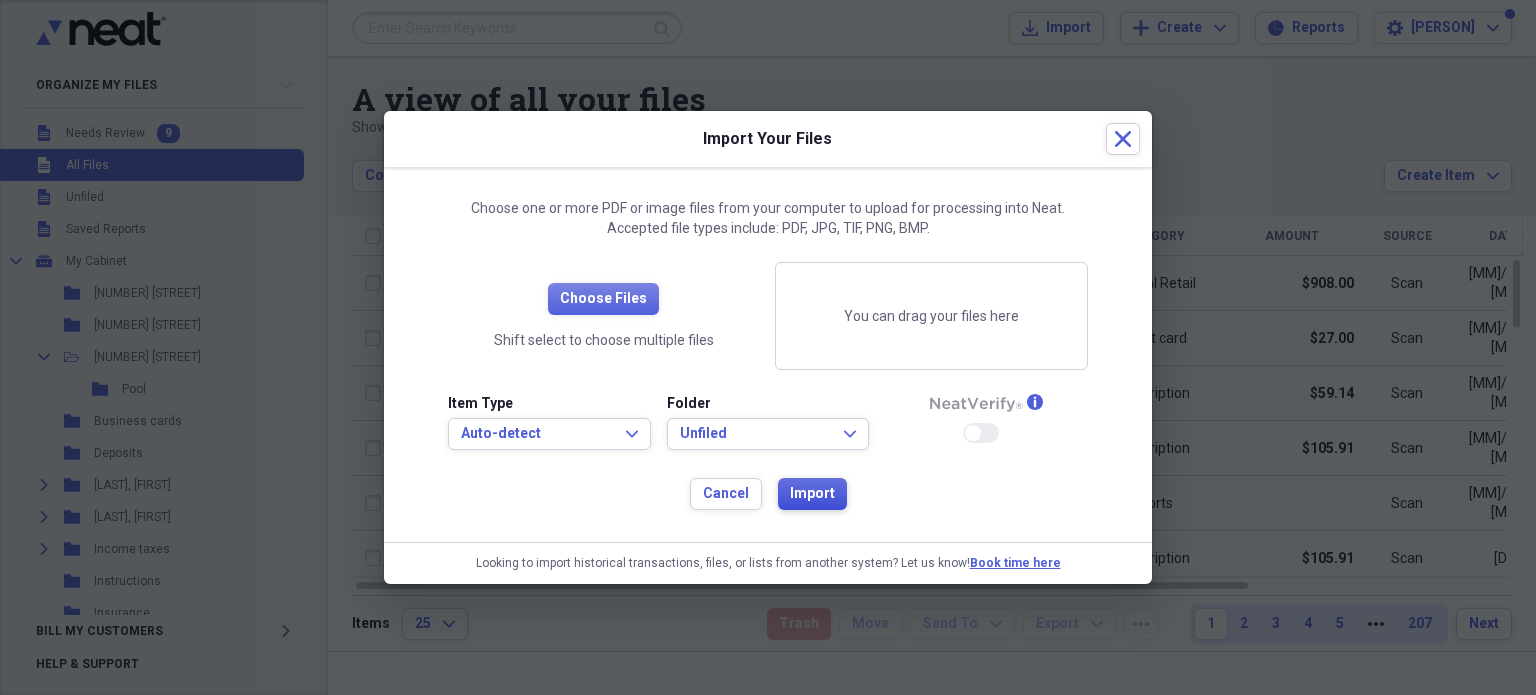 click on "Import" at bounding box center [812, 494] 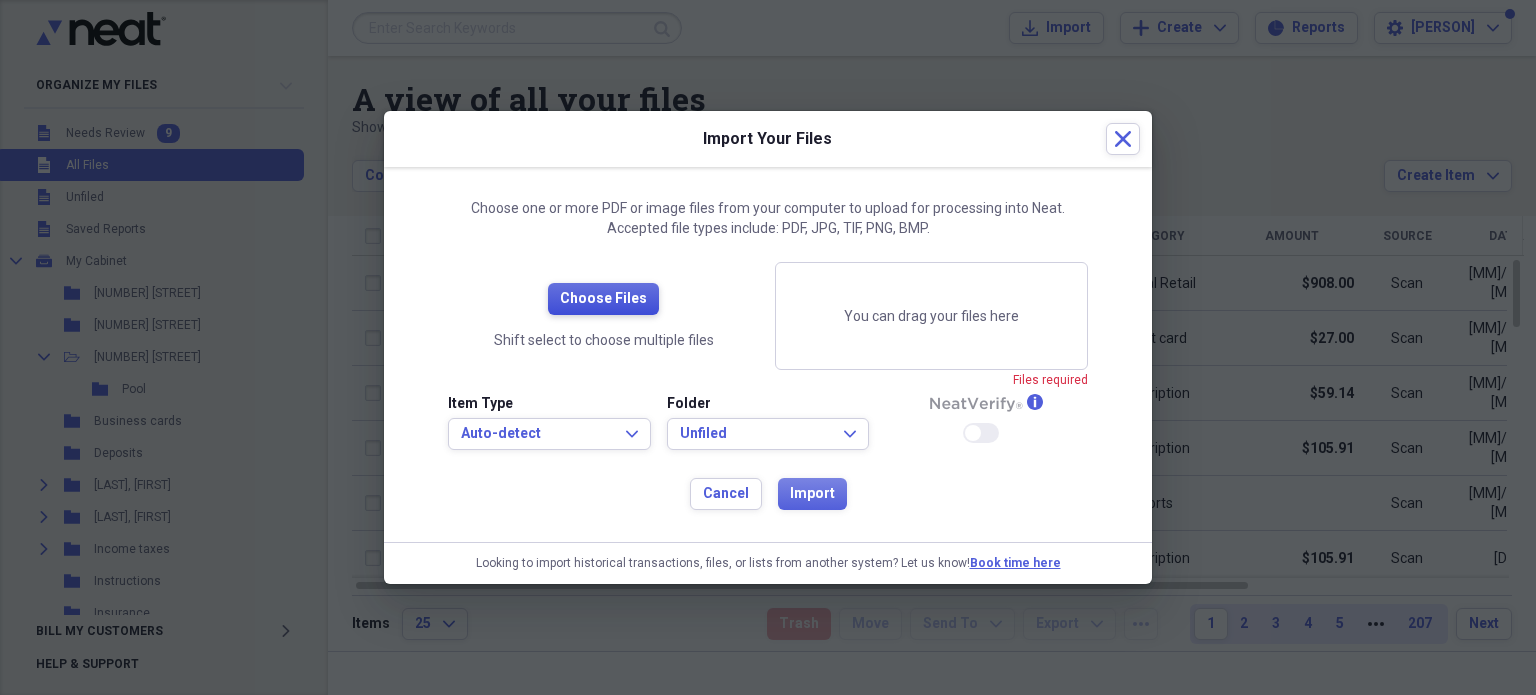 click on "Choose Files" at bounding box center [603, 299] 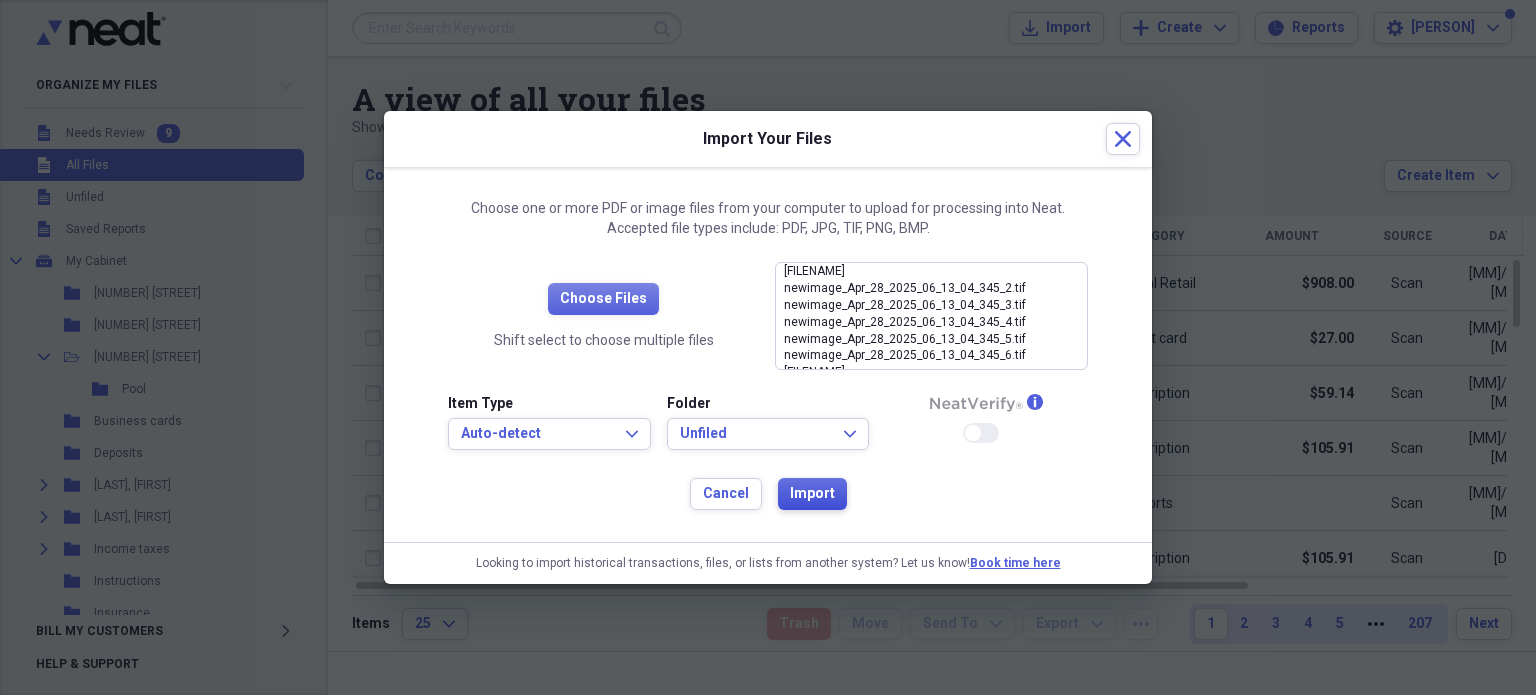 click on "Import" at bounding box center (812, 494) 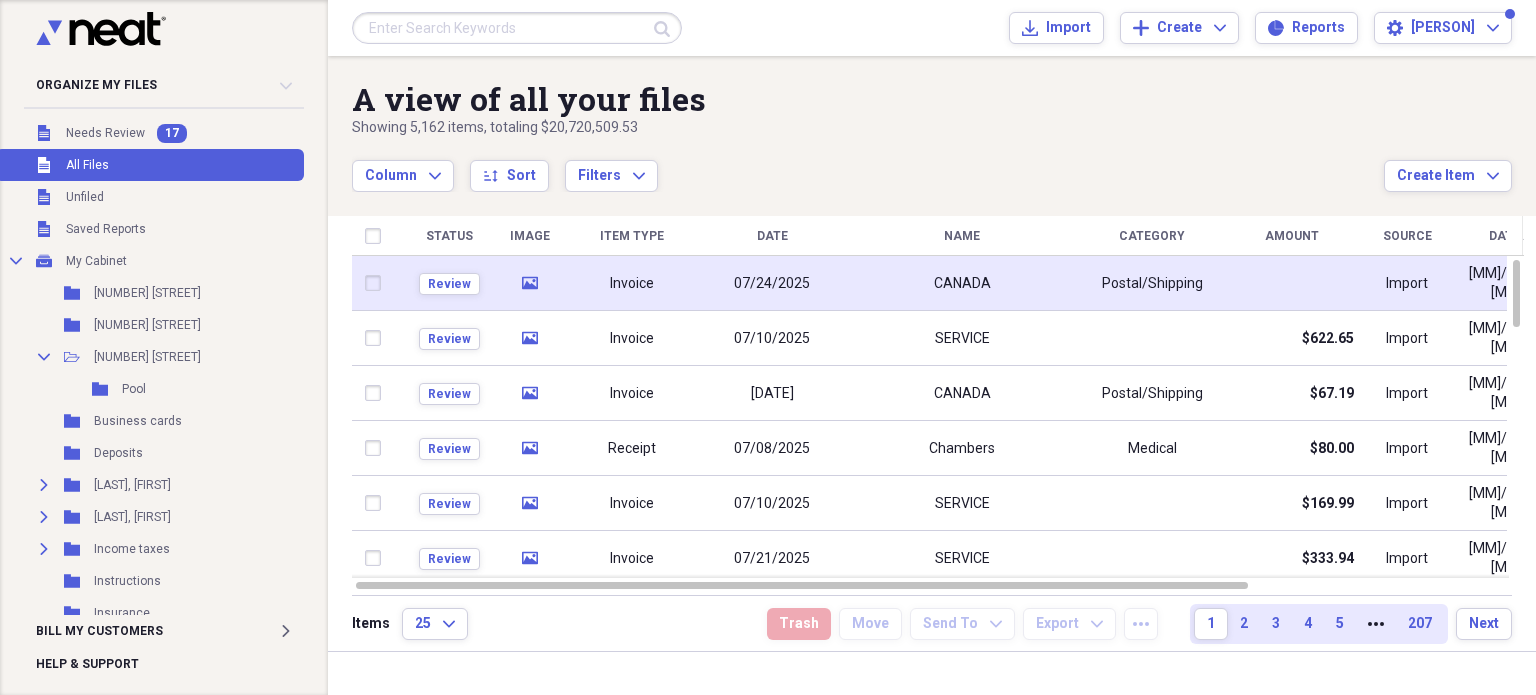click at bounding box center [377, 283] 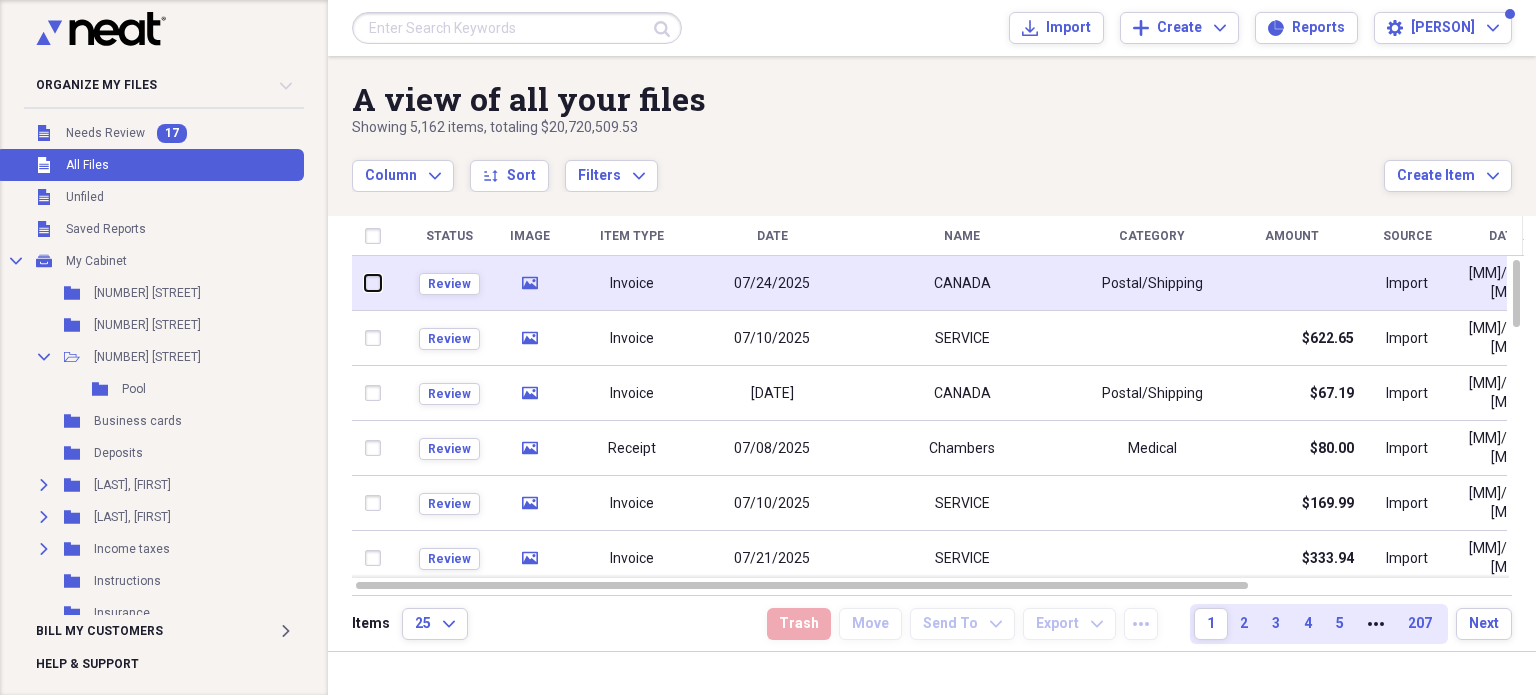 click at bounding box center [365, 283] 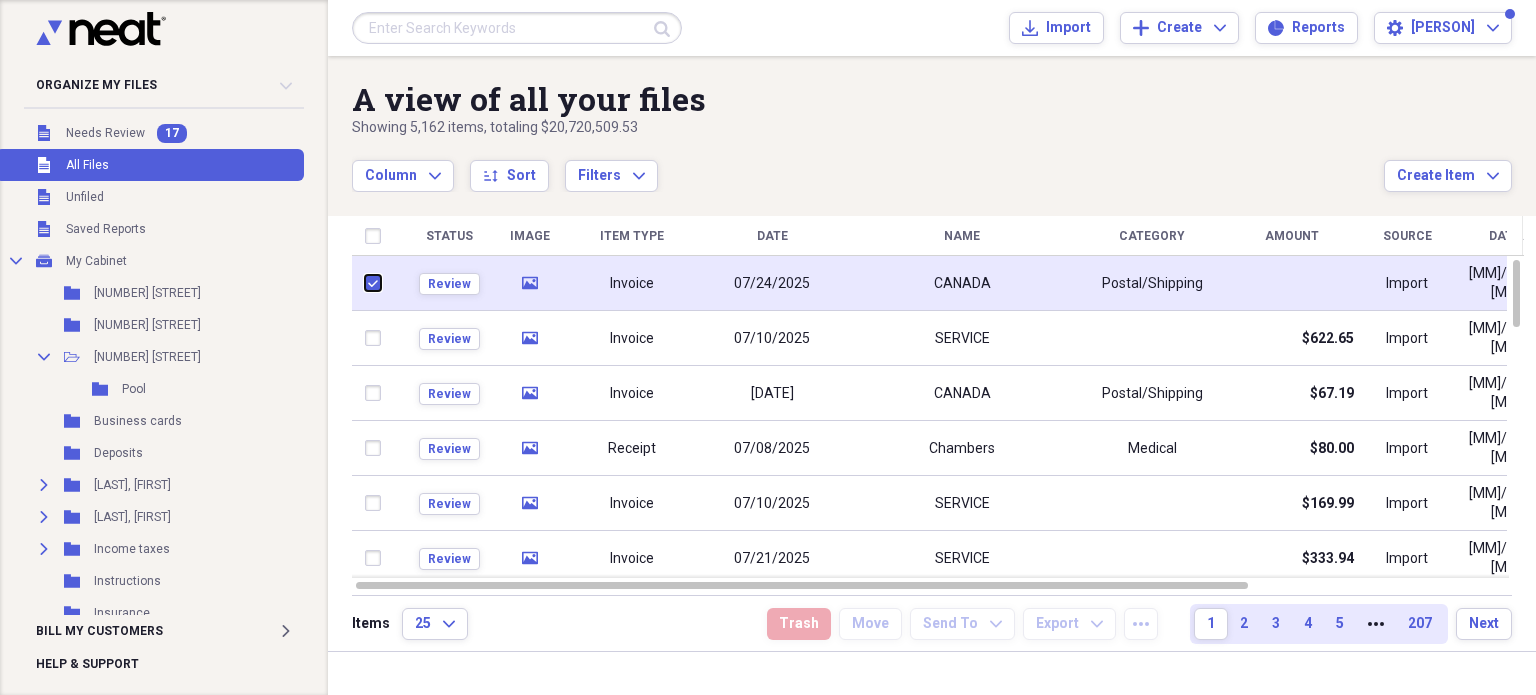 checkbox on "true" 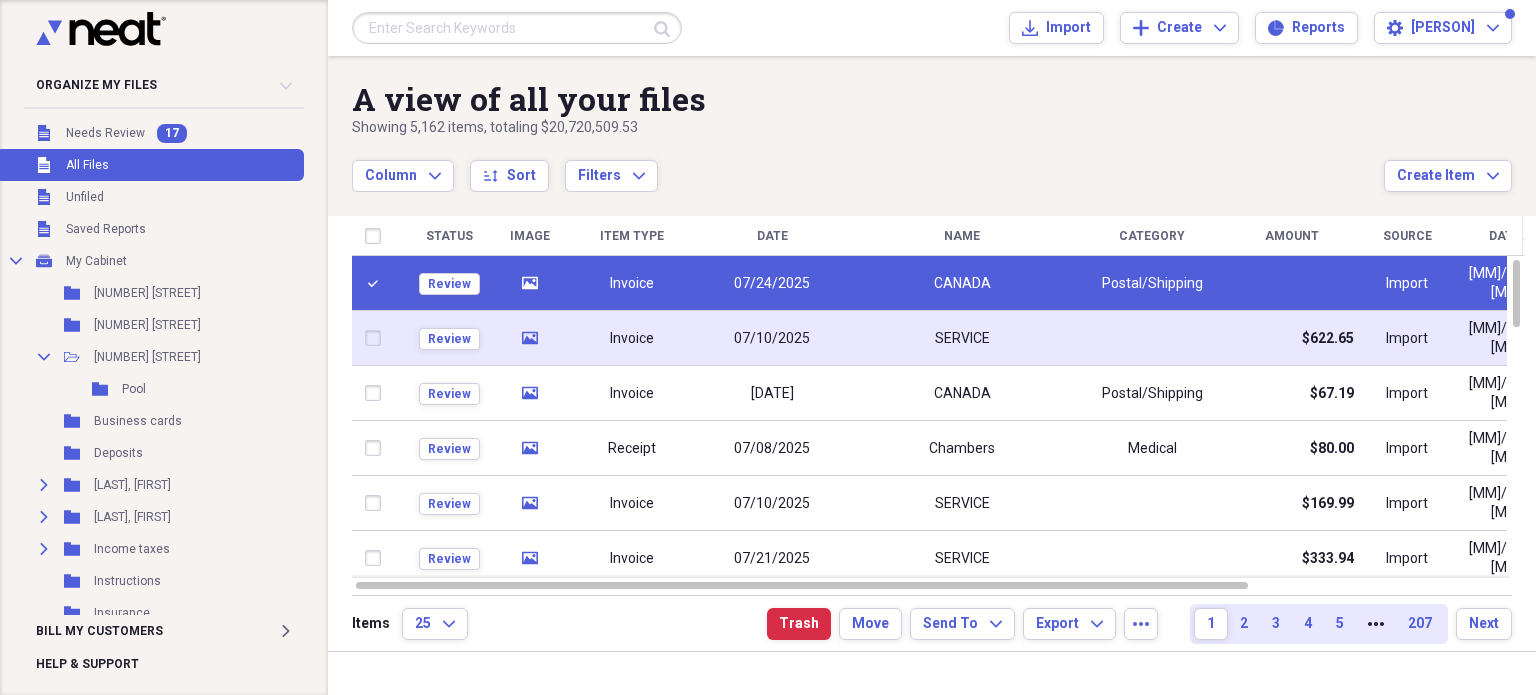 click at bounding box center [377, 338] 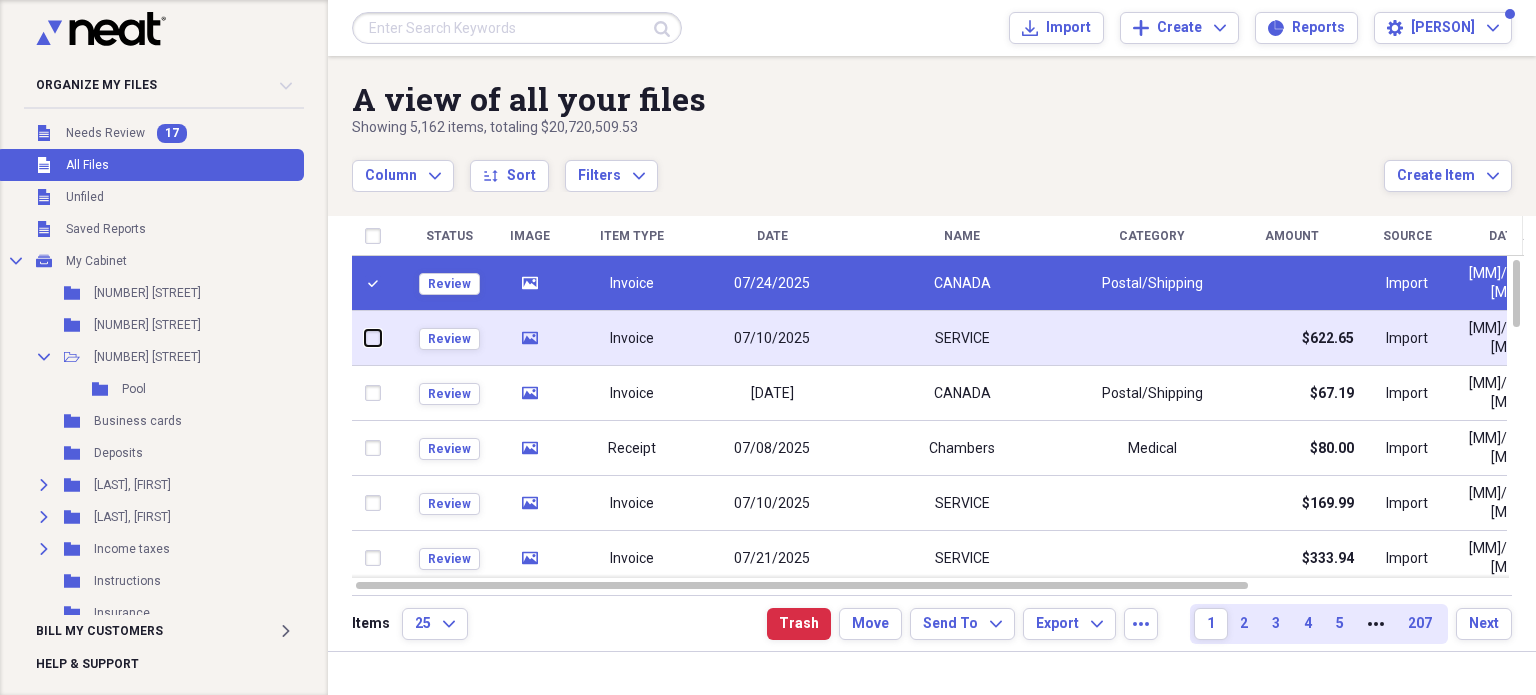 click at bounding box center [365, 338] 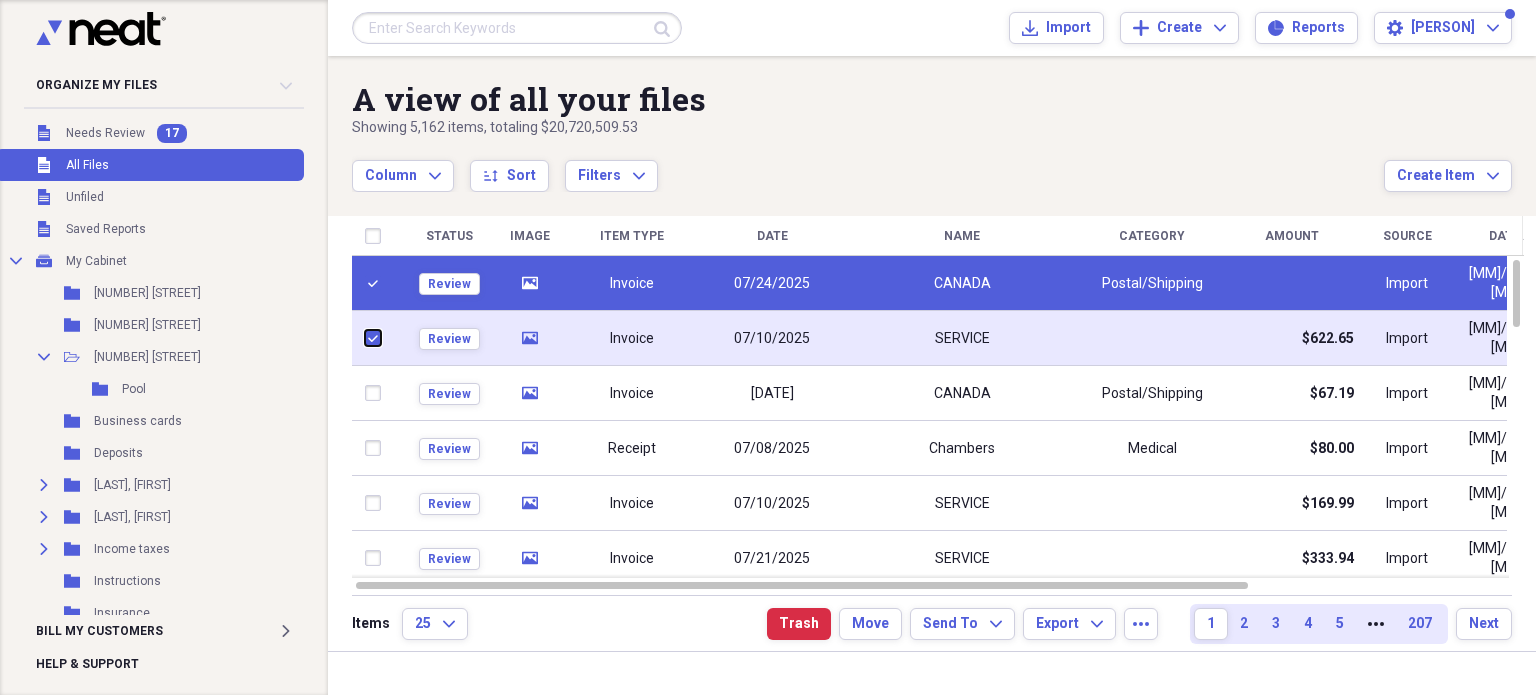 checkbox on "true" 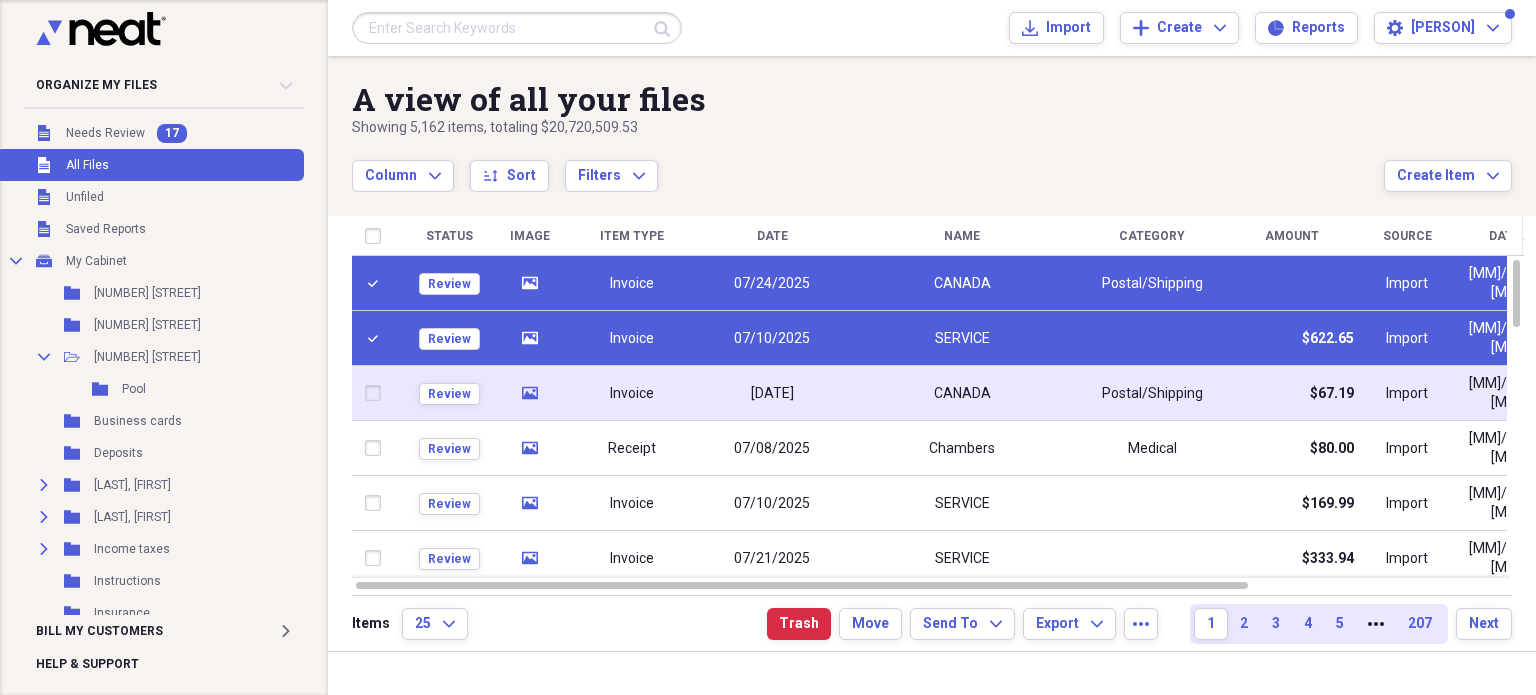 click at bounding box center (377, 393) 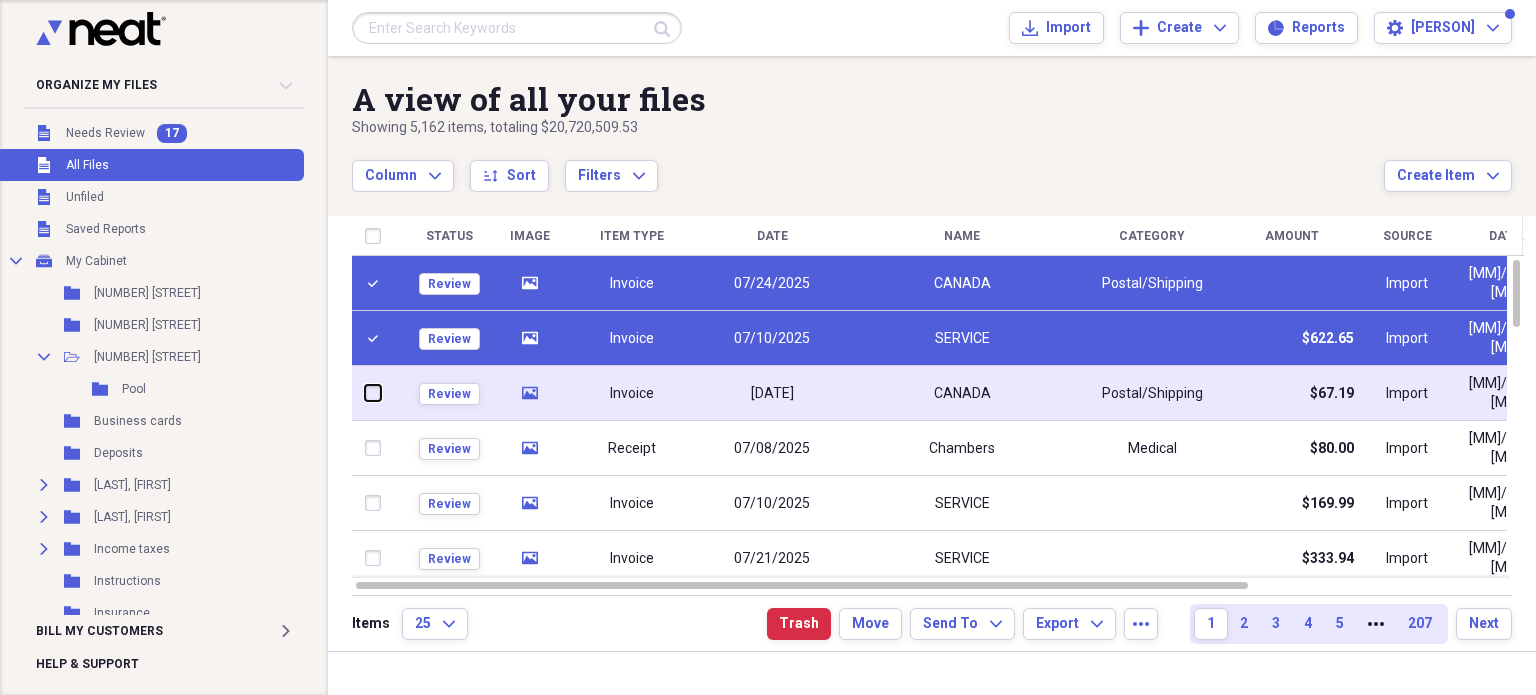 click at bounding box center (365, 393) 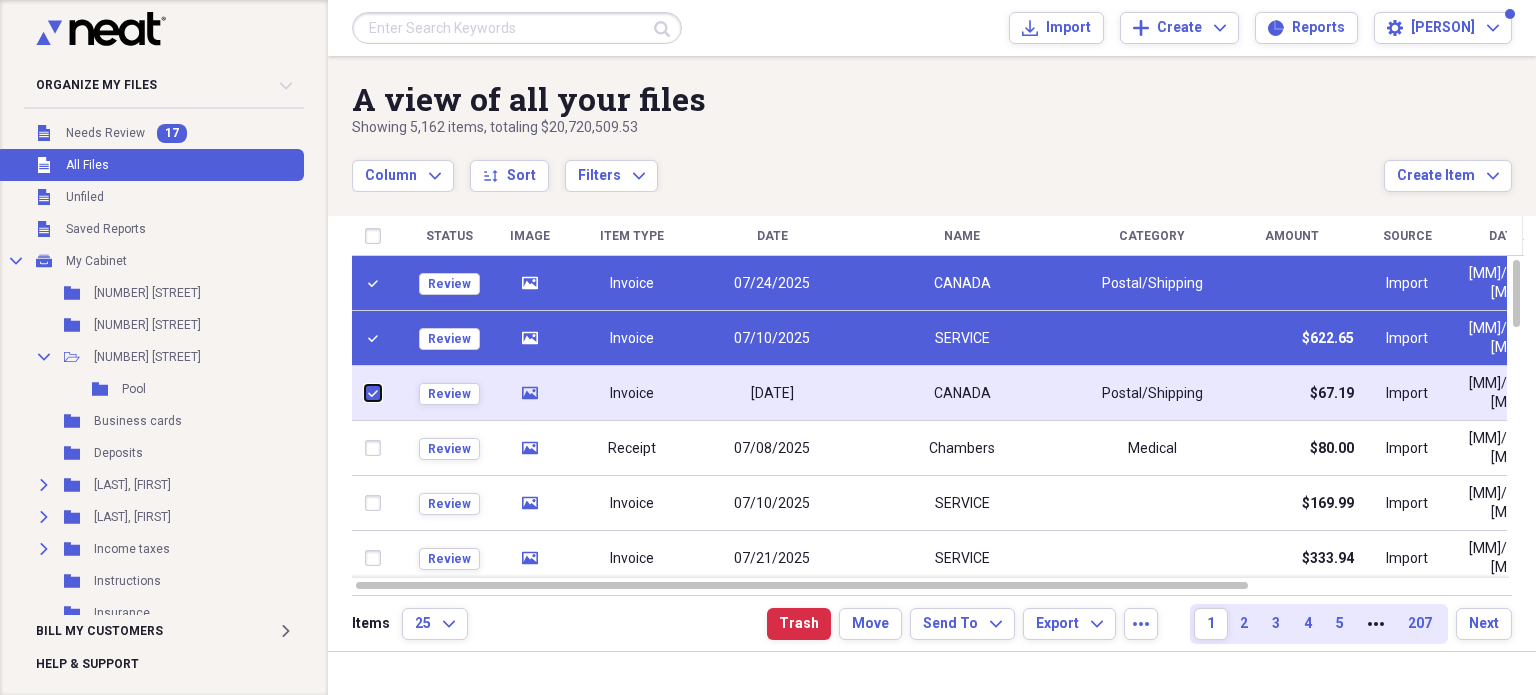 checkbox on "true" 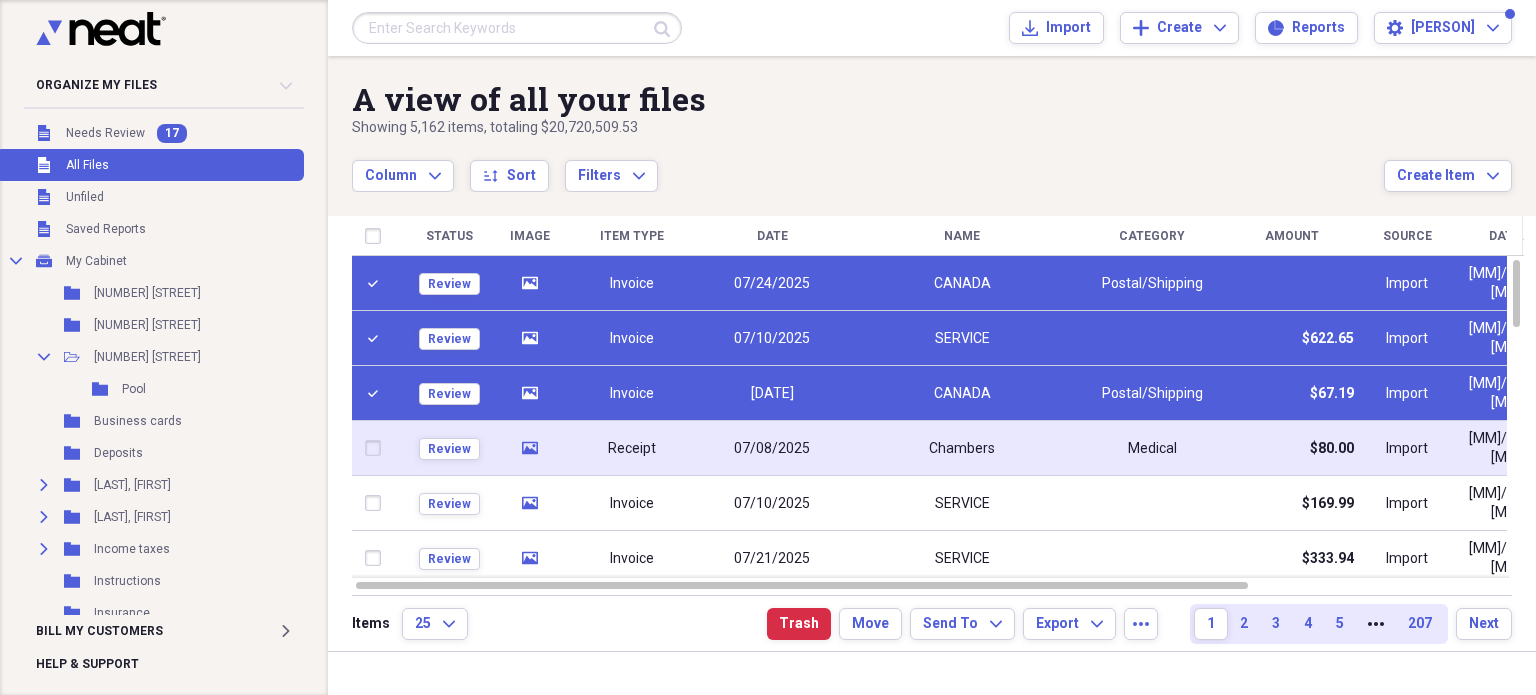click at bounding box center [377, 448] 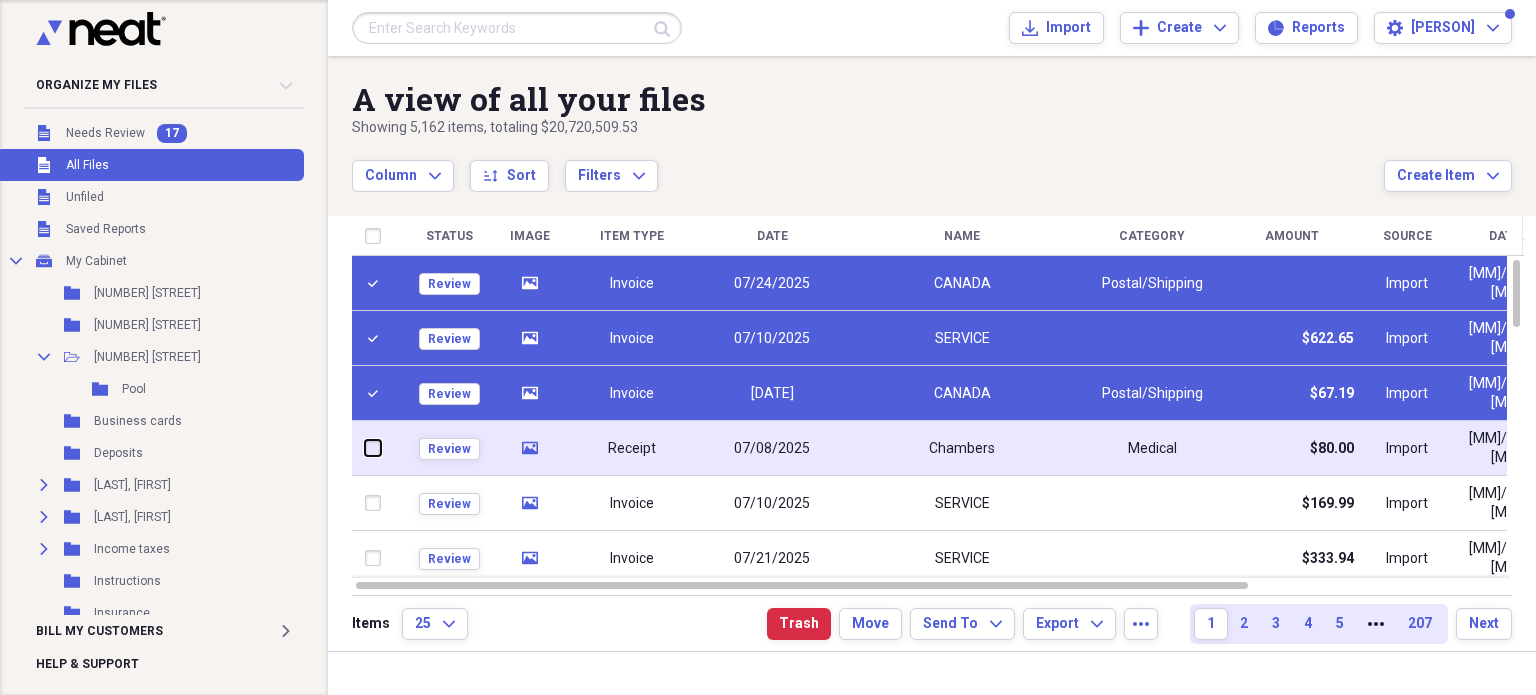 click at bounding box center [365, 448] 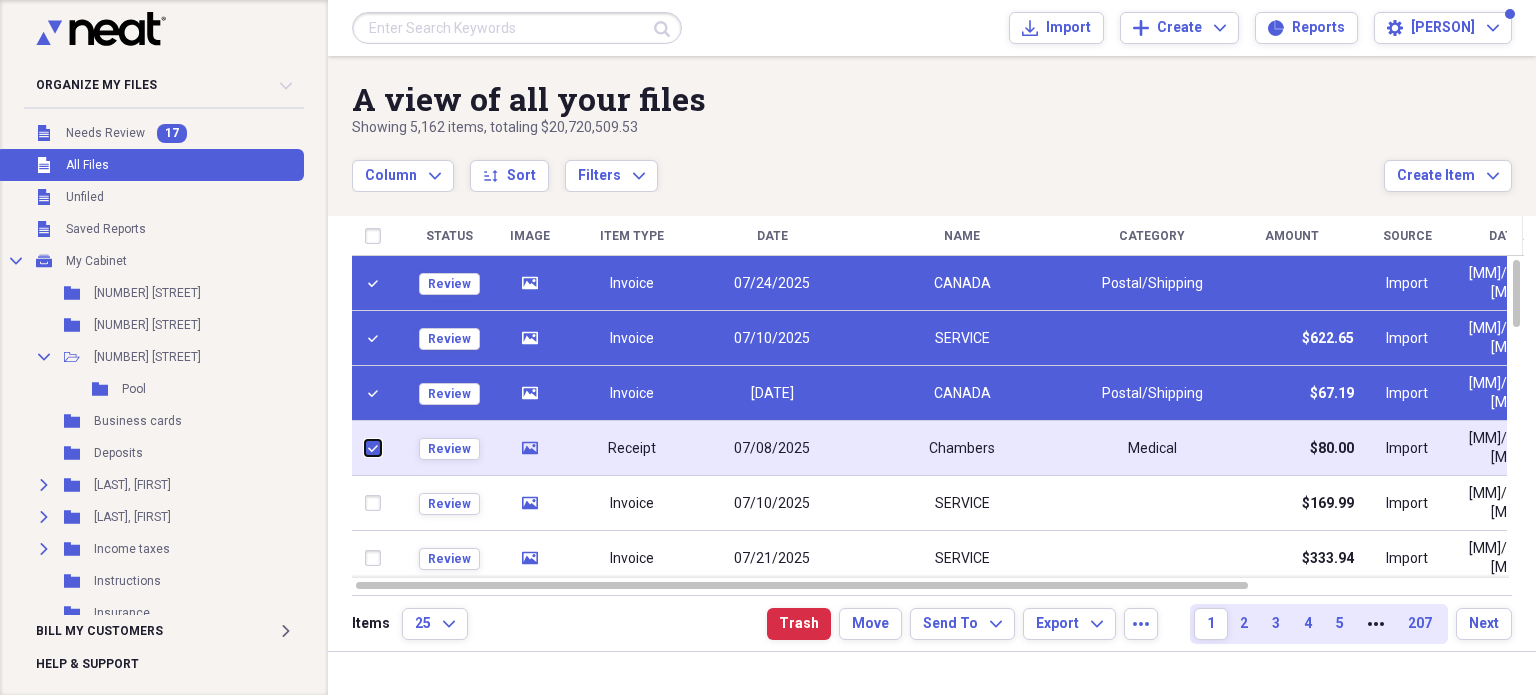 checkbox on "true" 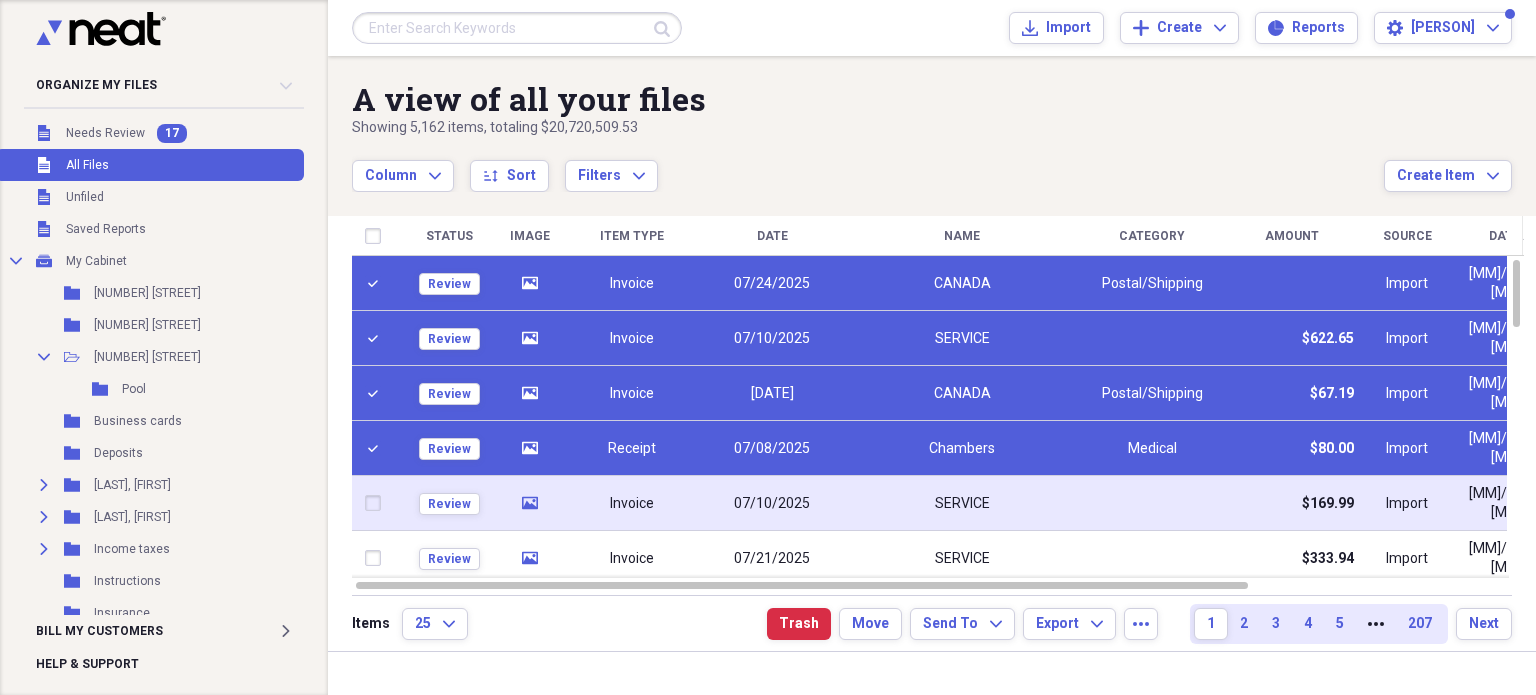 click at bounding box center (377, 503) 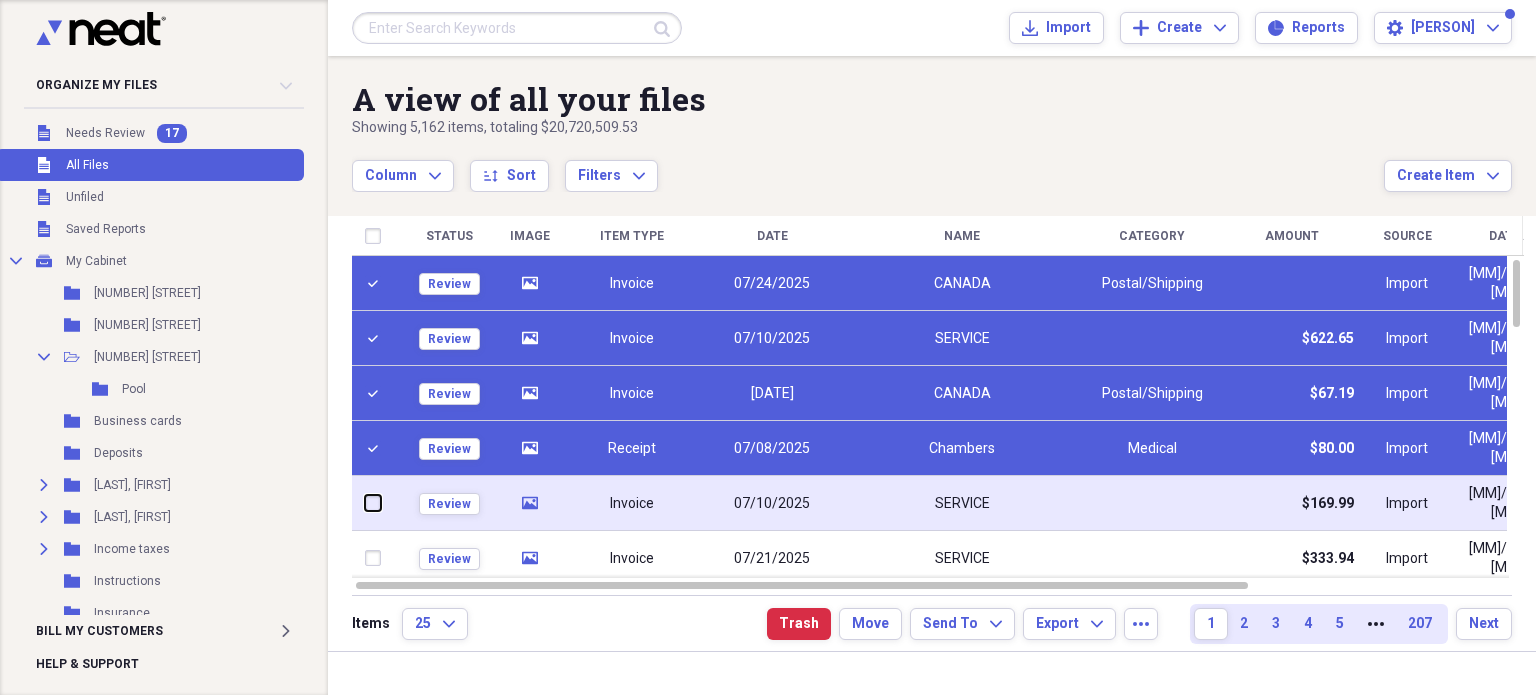 click at bounding box center [365, 503] 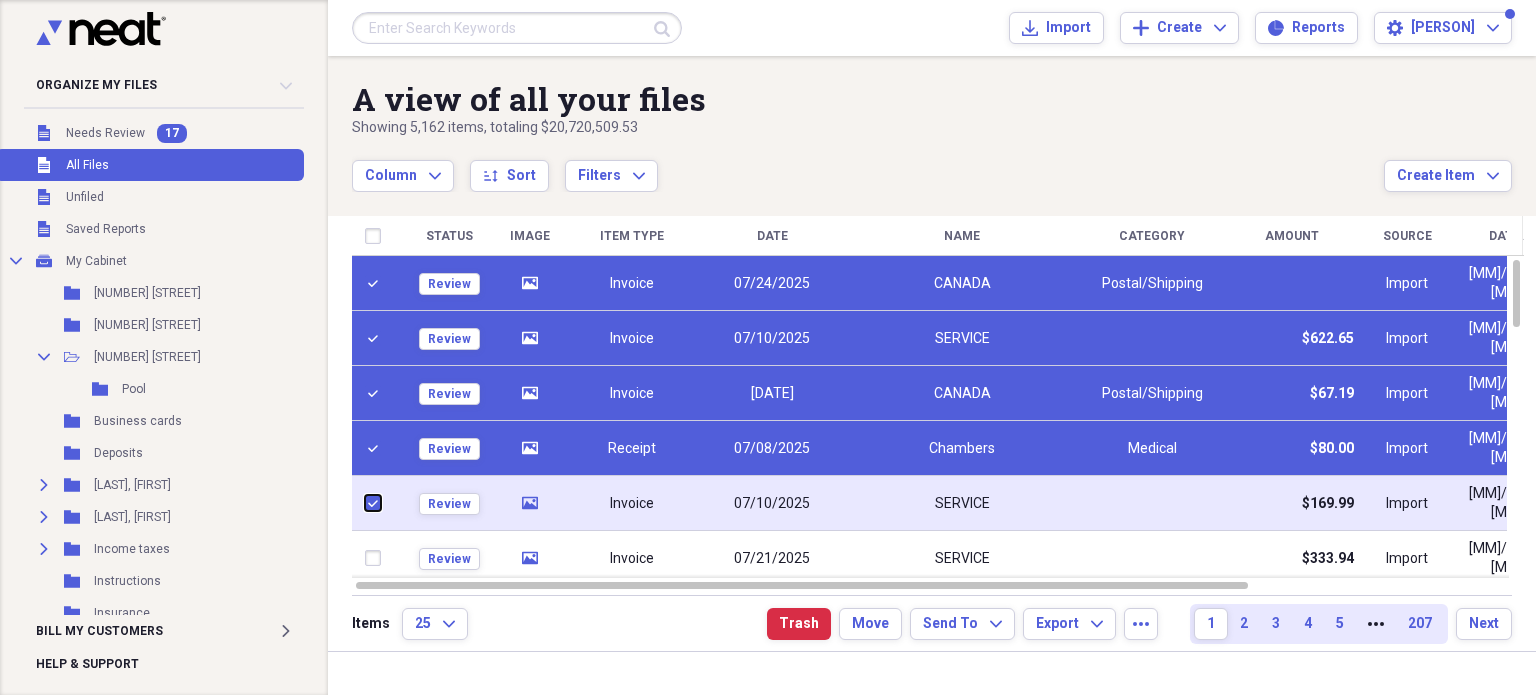 checkbox on "true" 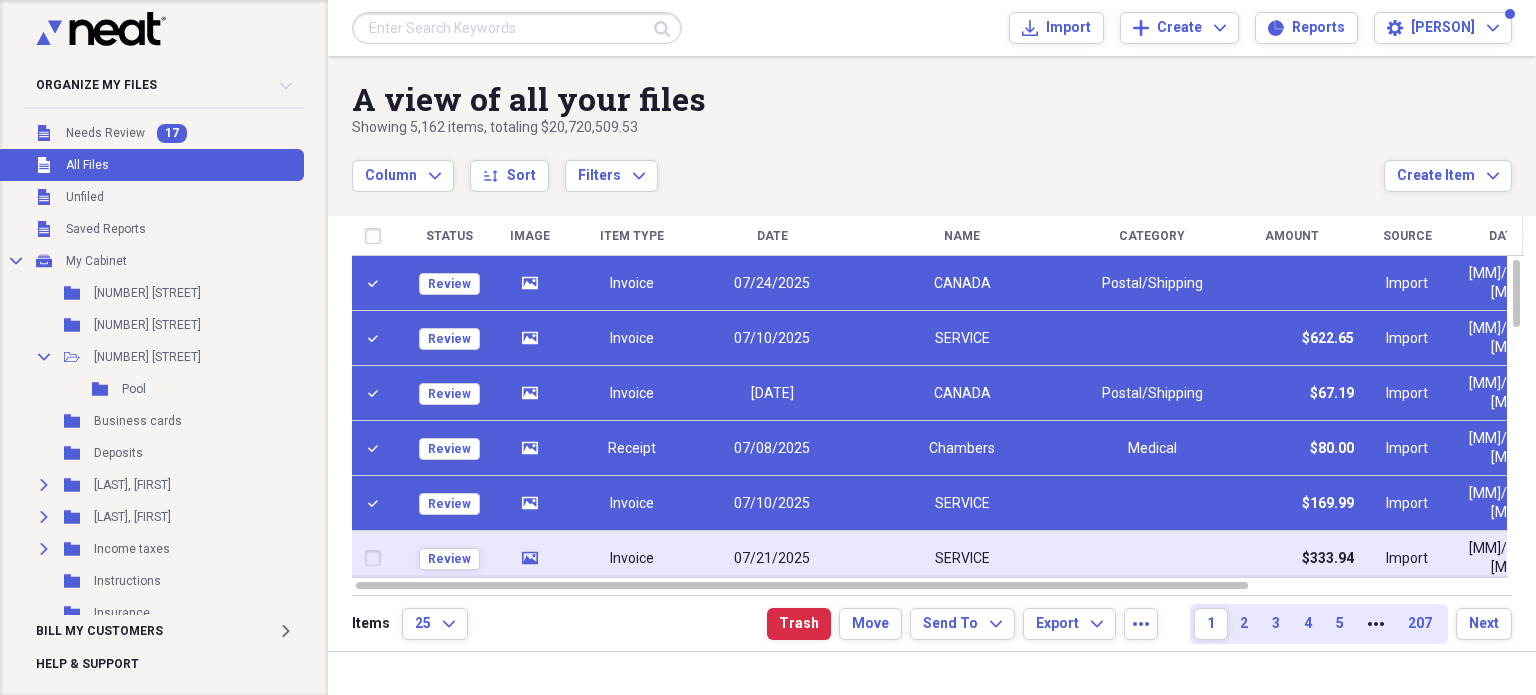 click at bounding box center [377, 558] 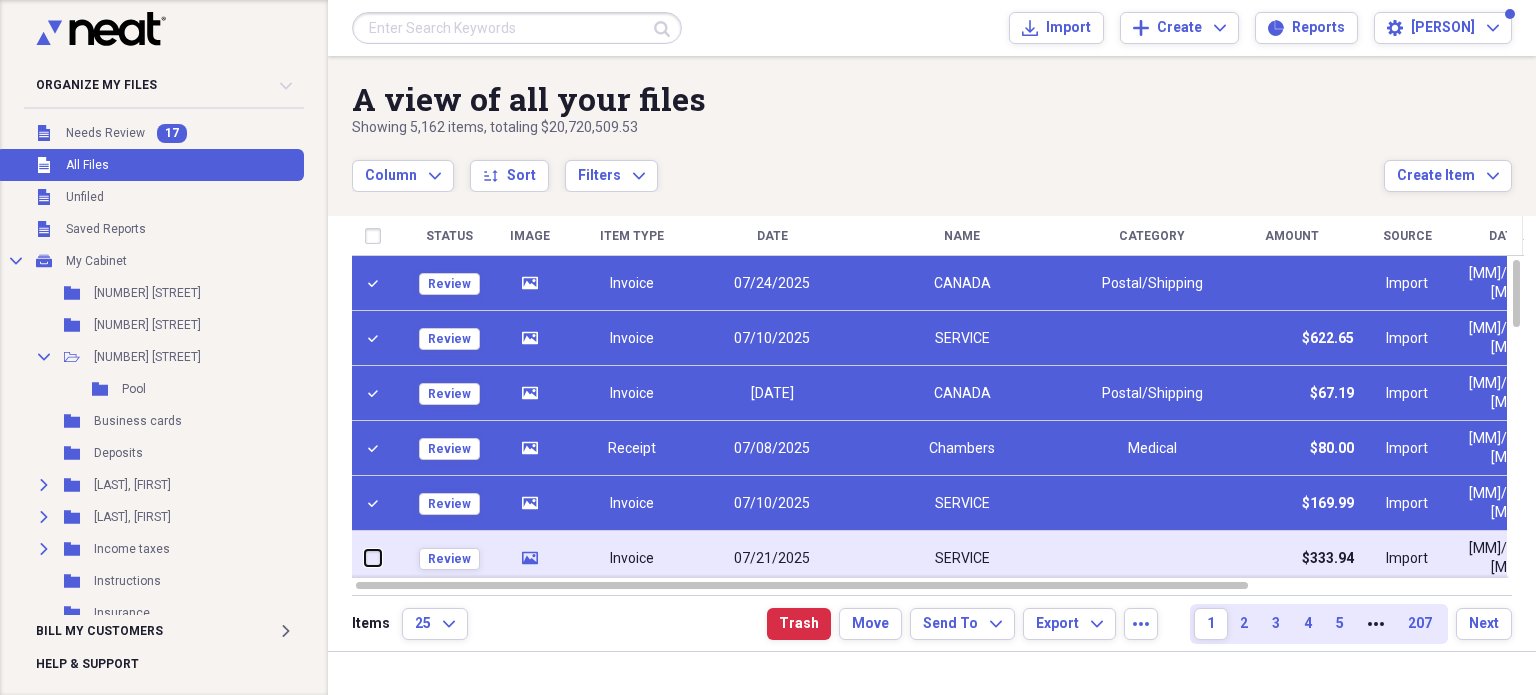 click at bounding box center (365, 558) 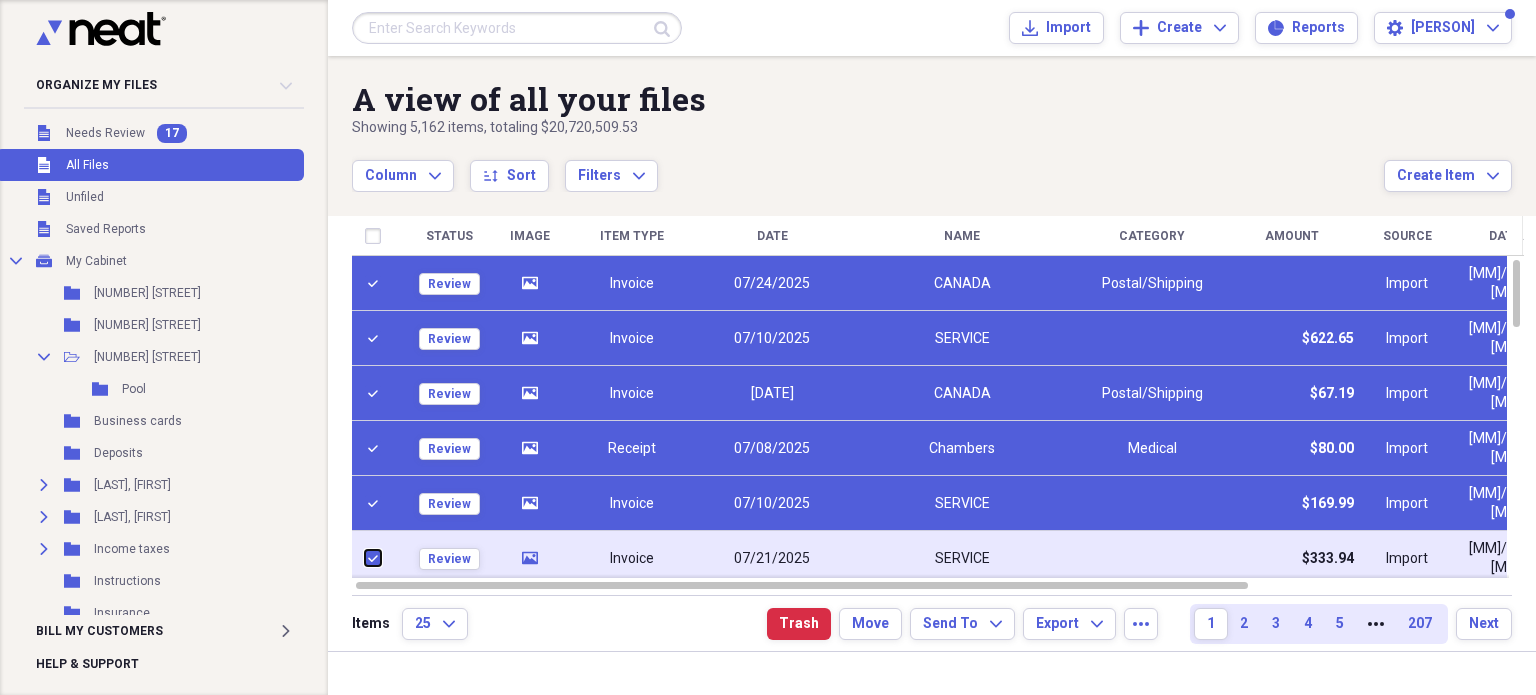 checkbox on "true" 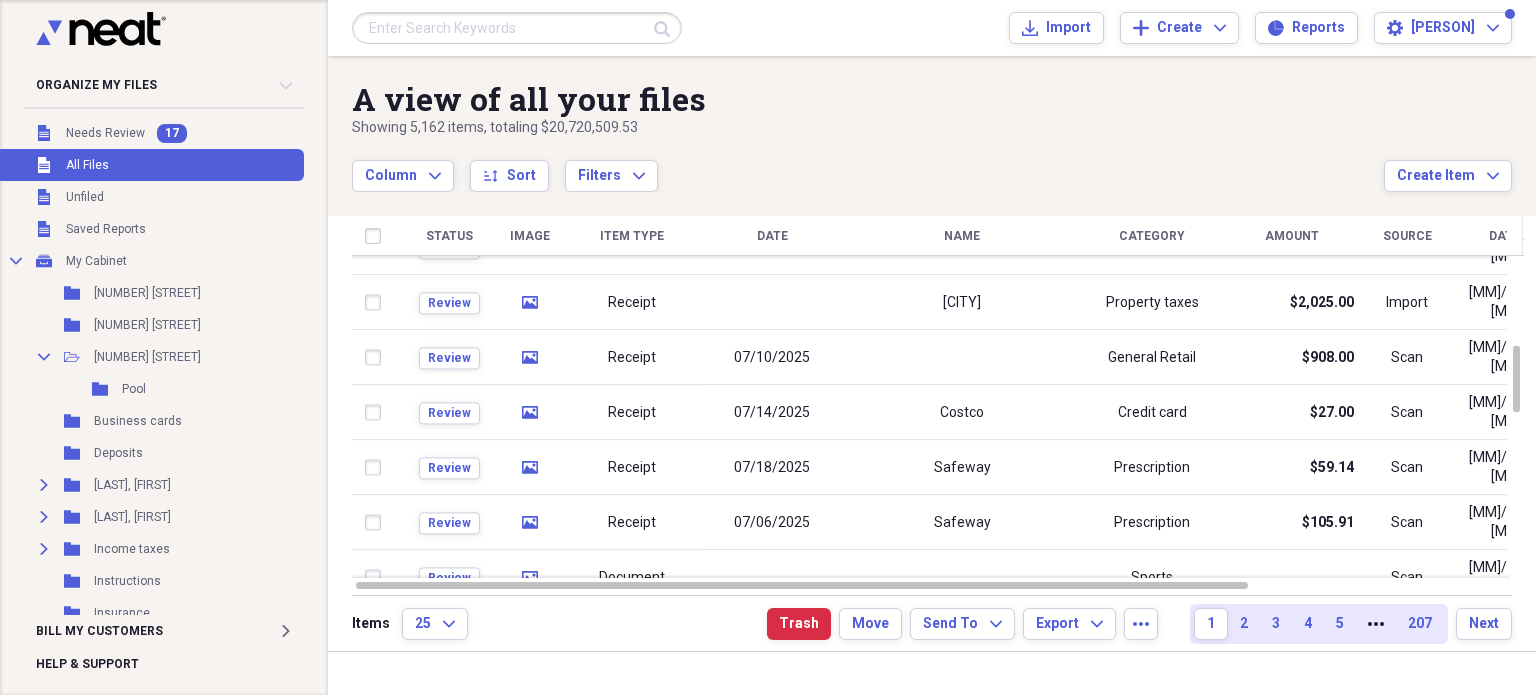 checkbox on "false" 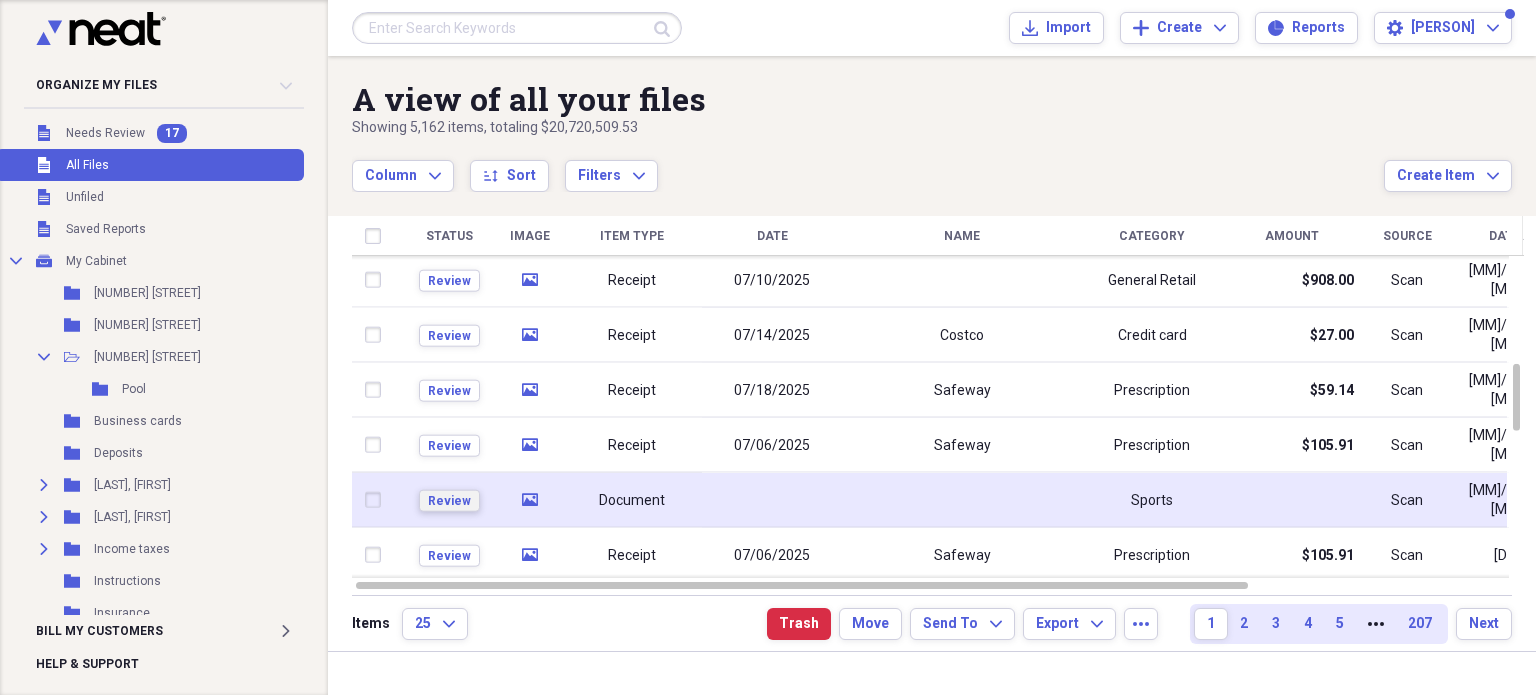 checkbox on "false" 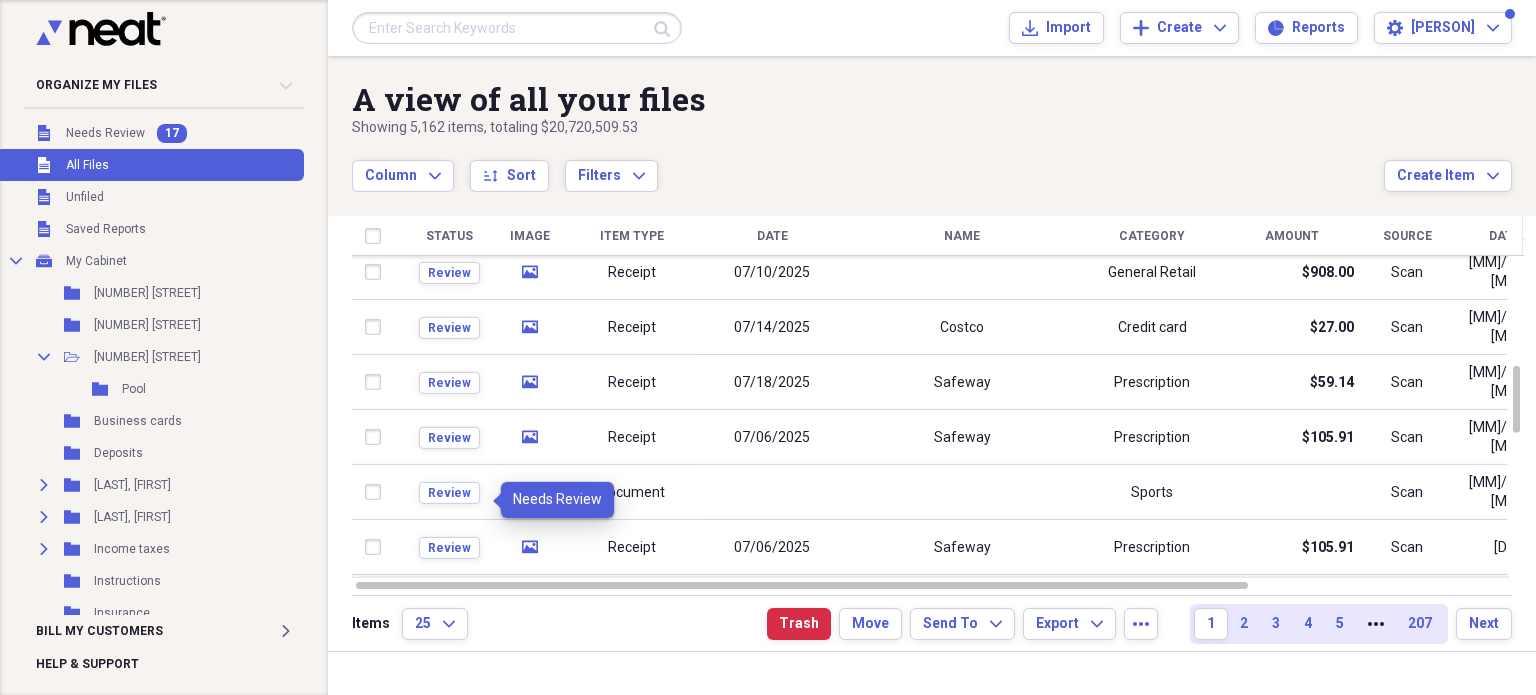 checkbox on "false" 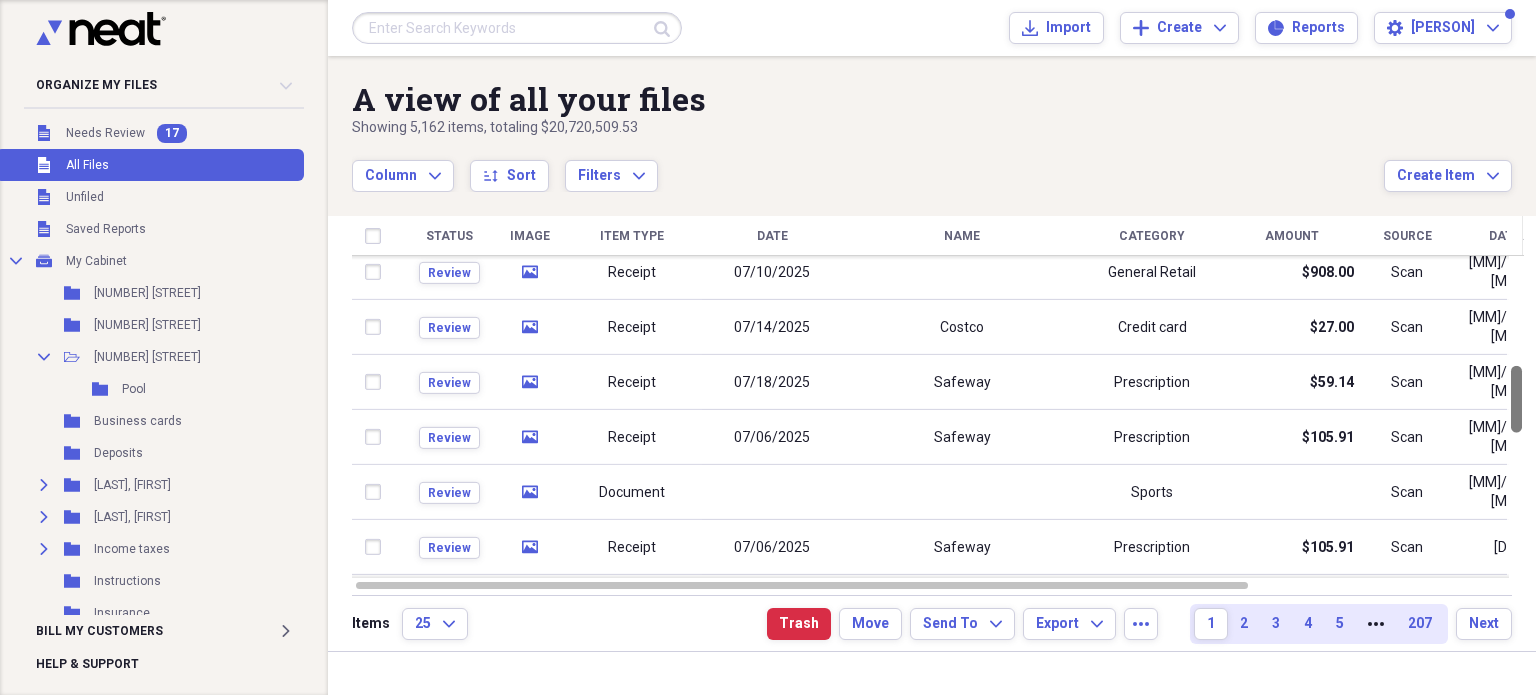 click at bounding box center [1516, 399] 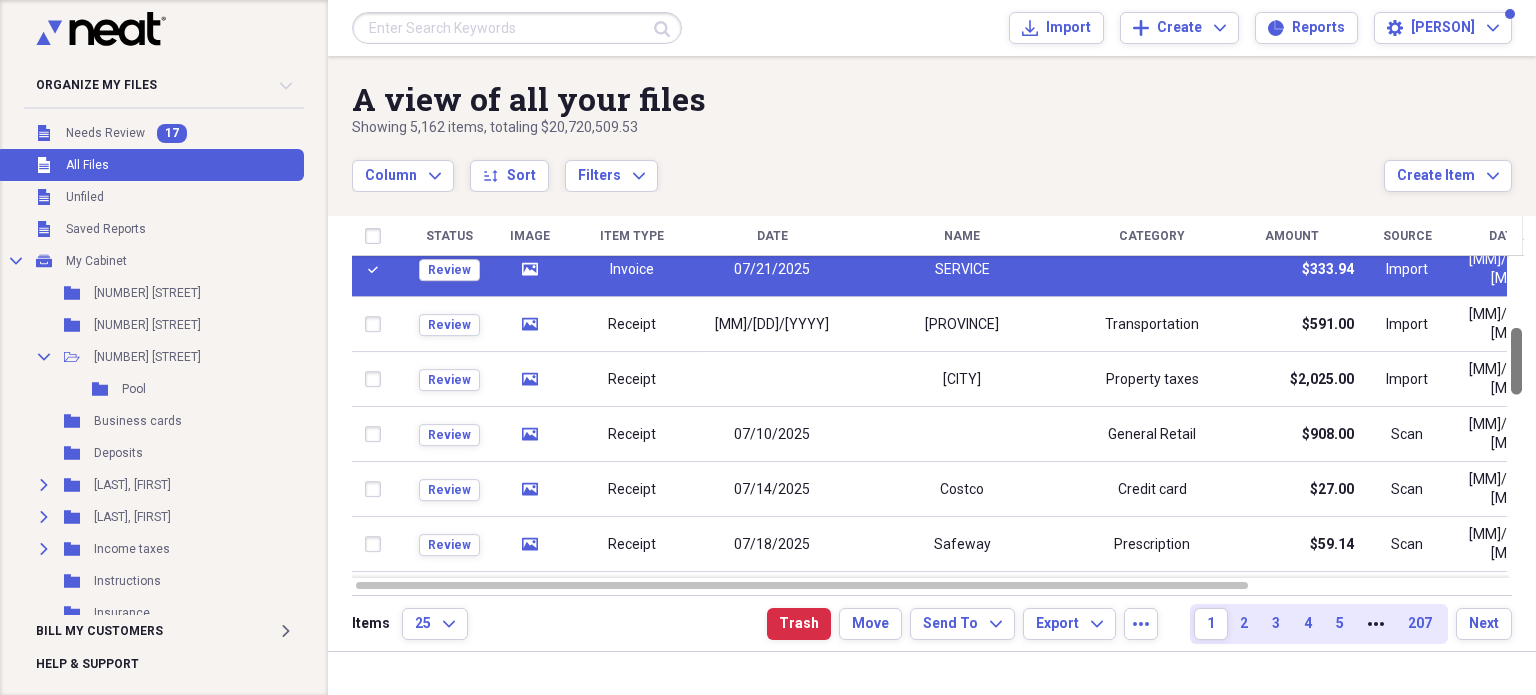 checkbox on "true" 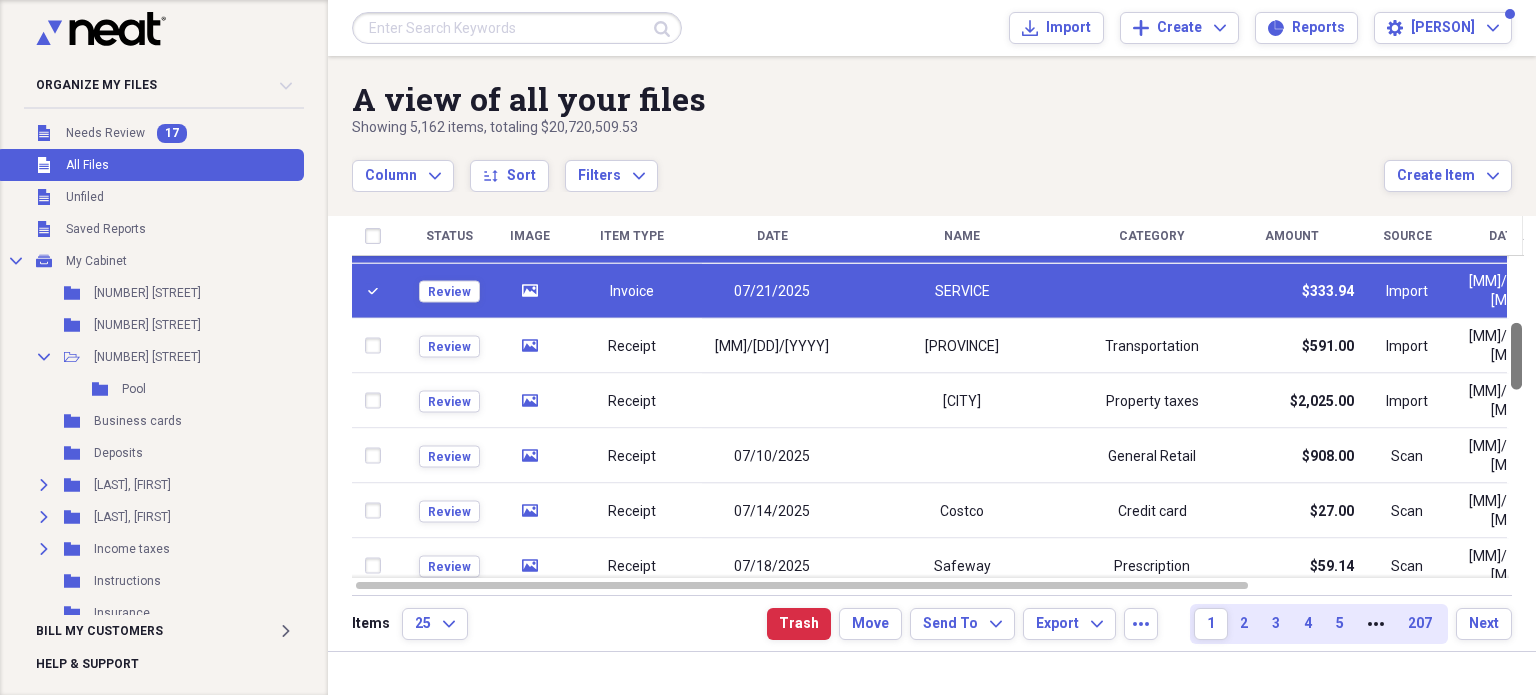 checkbox on "true" 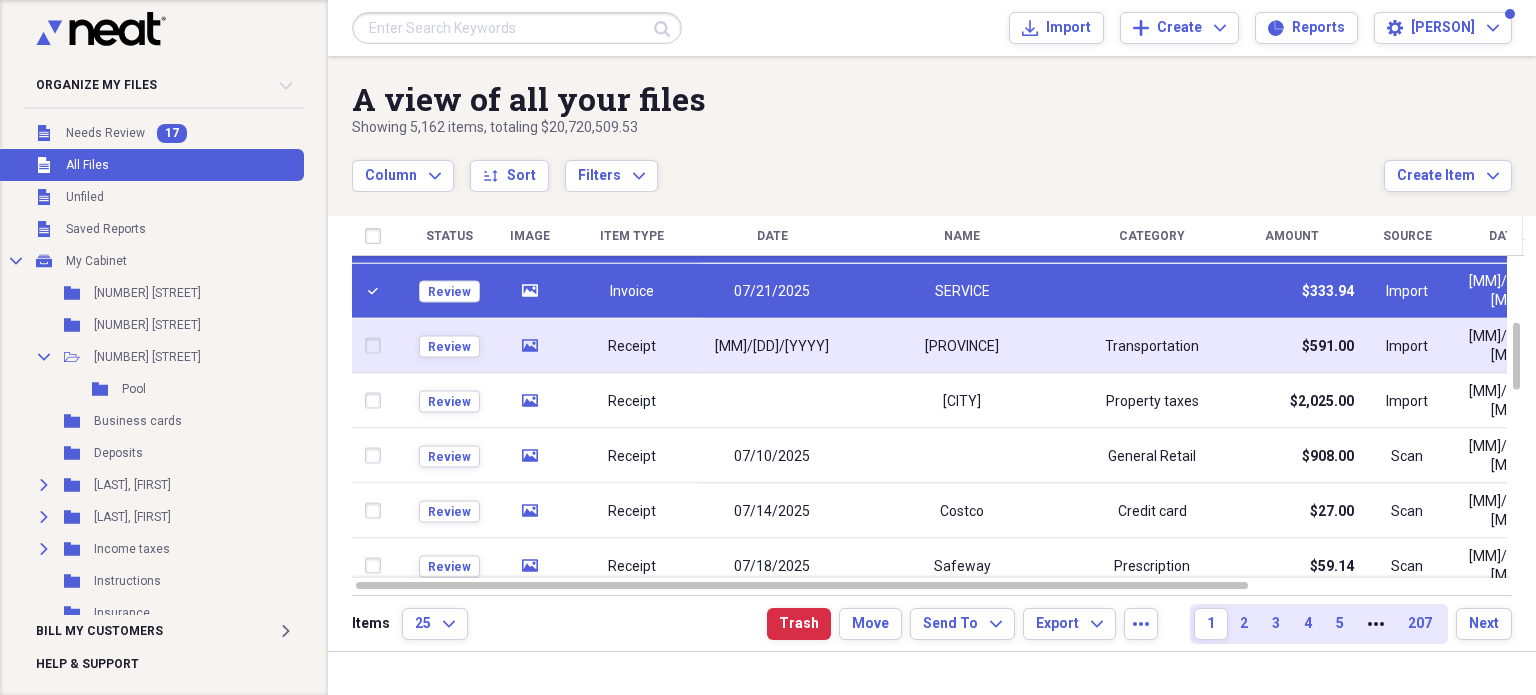 click at bounding box center [377, 346] 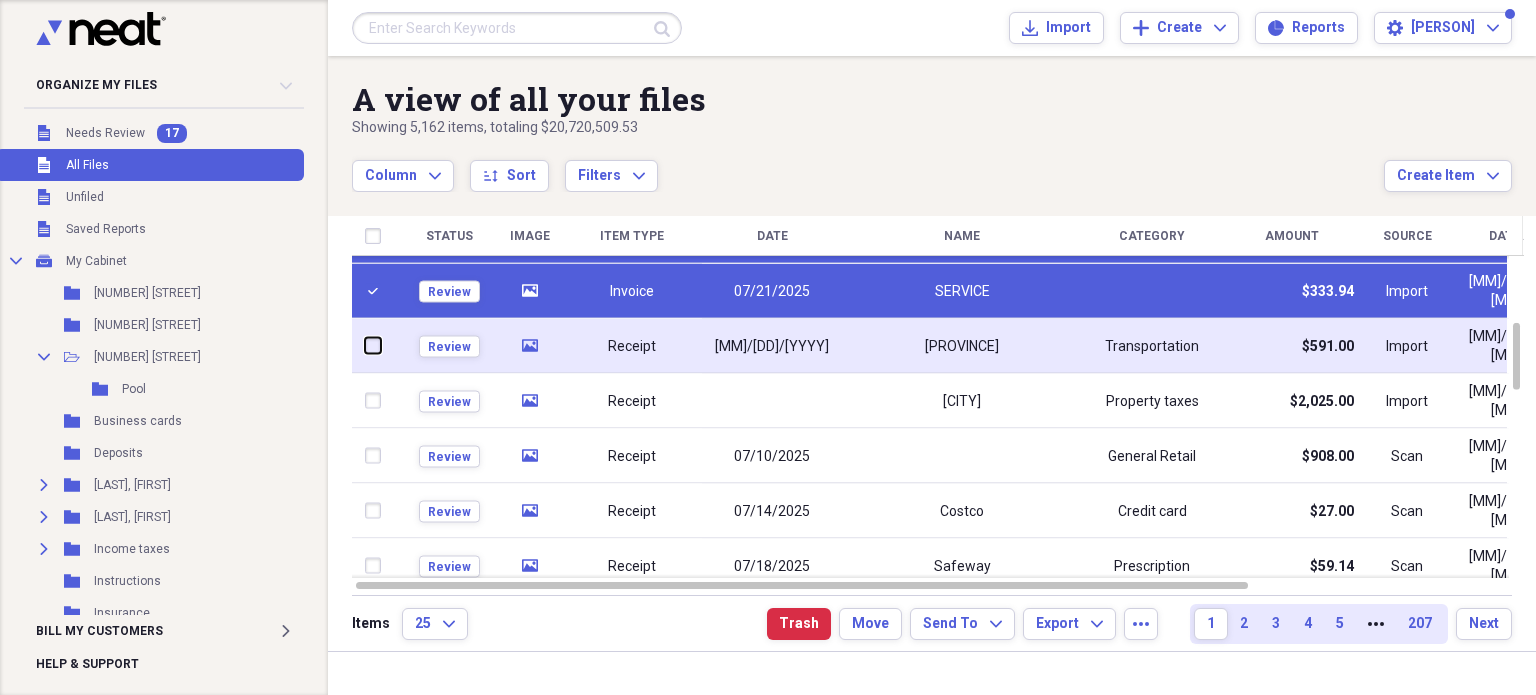 click at bounding box center [365, 345] 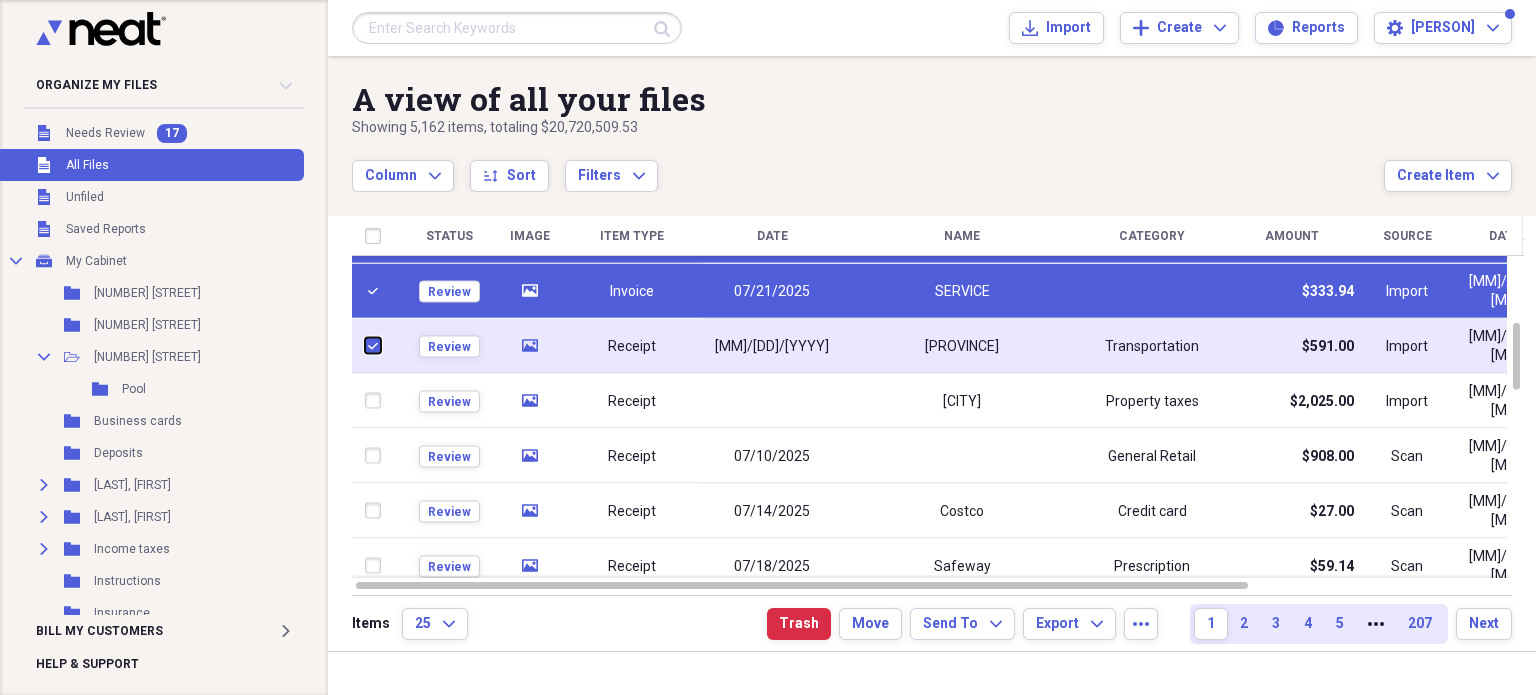 checkbox on "true" 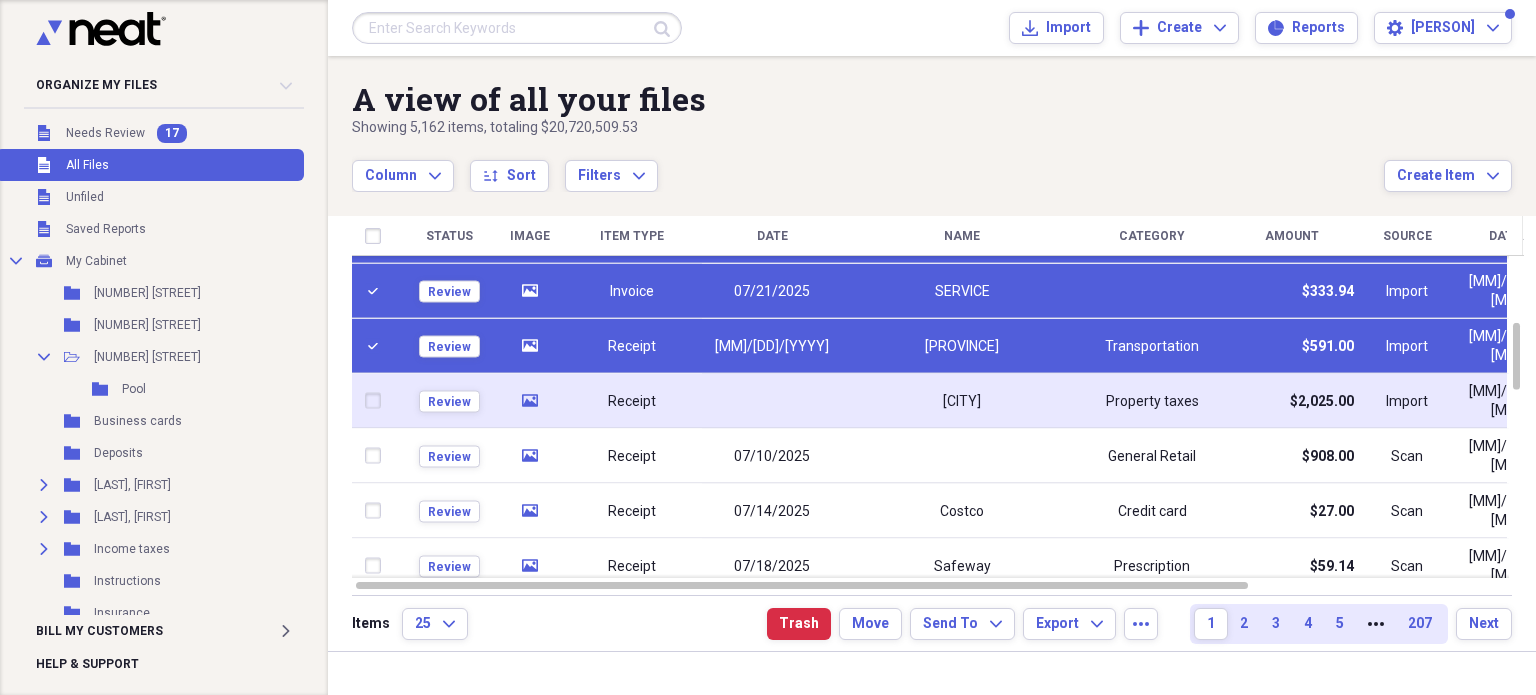 click at bounding box center (377, 401) 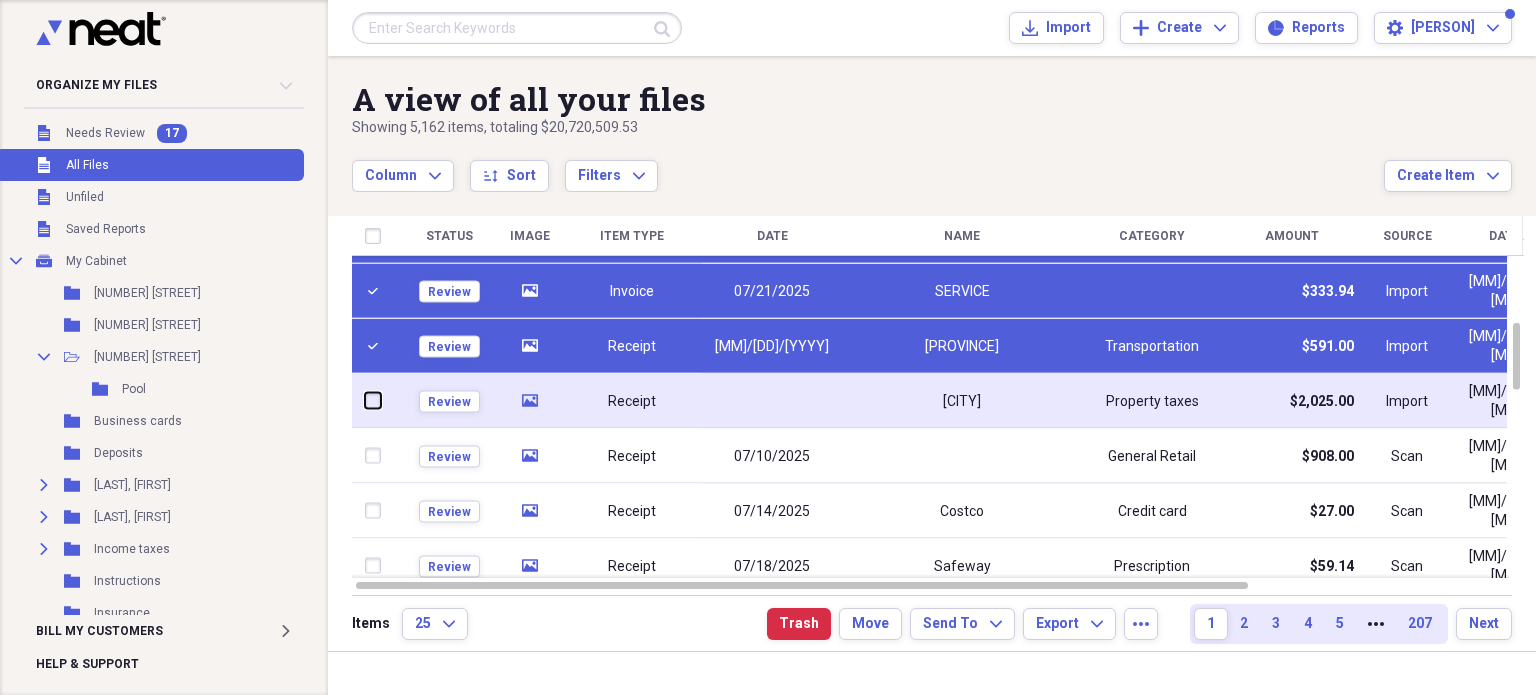 click at bounding box center [365, 400] 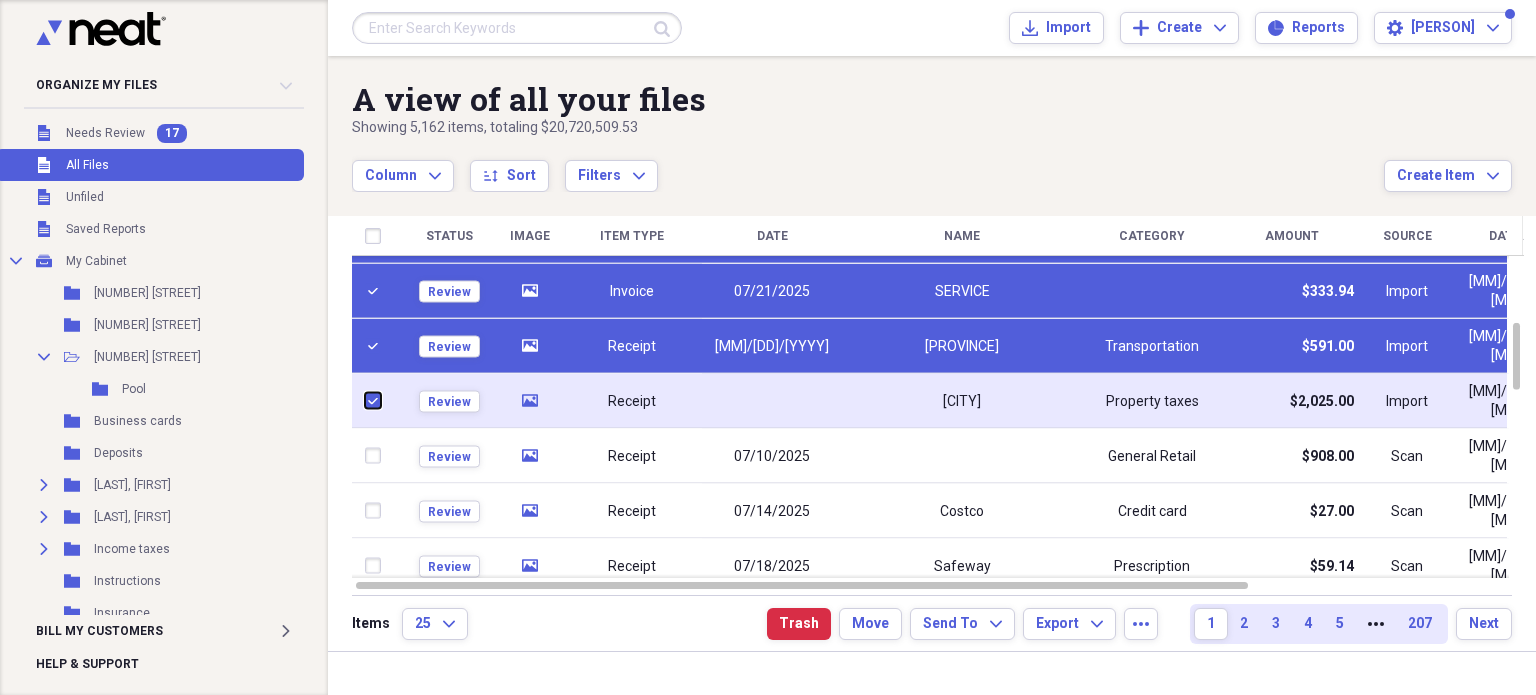 checkbox on "true" 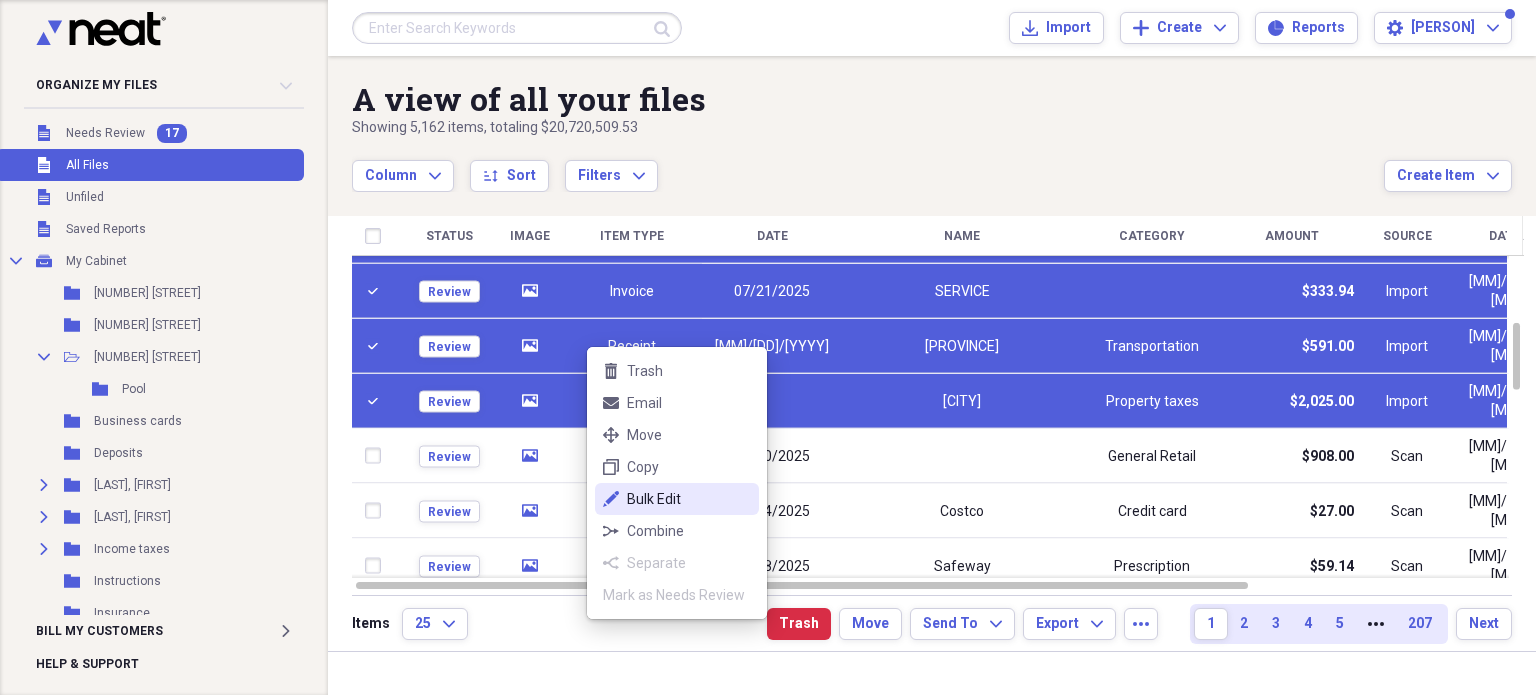 click on "Bulk Edit" at bounding box center (689, 499) 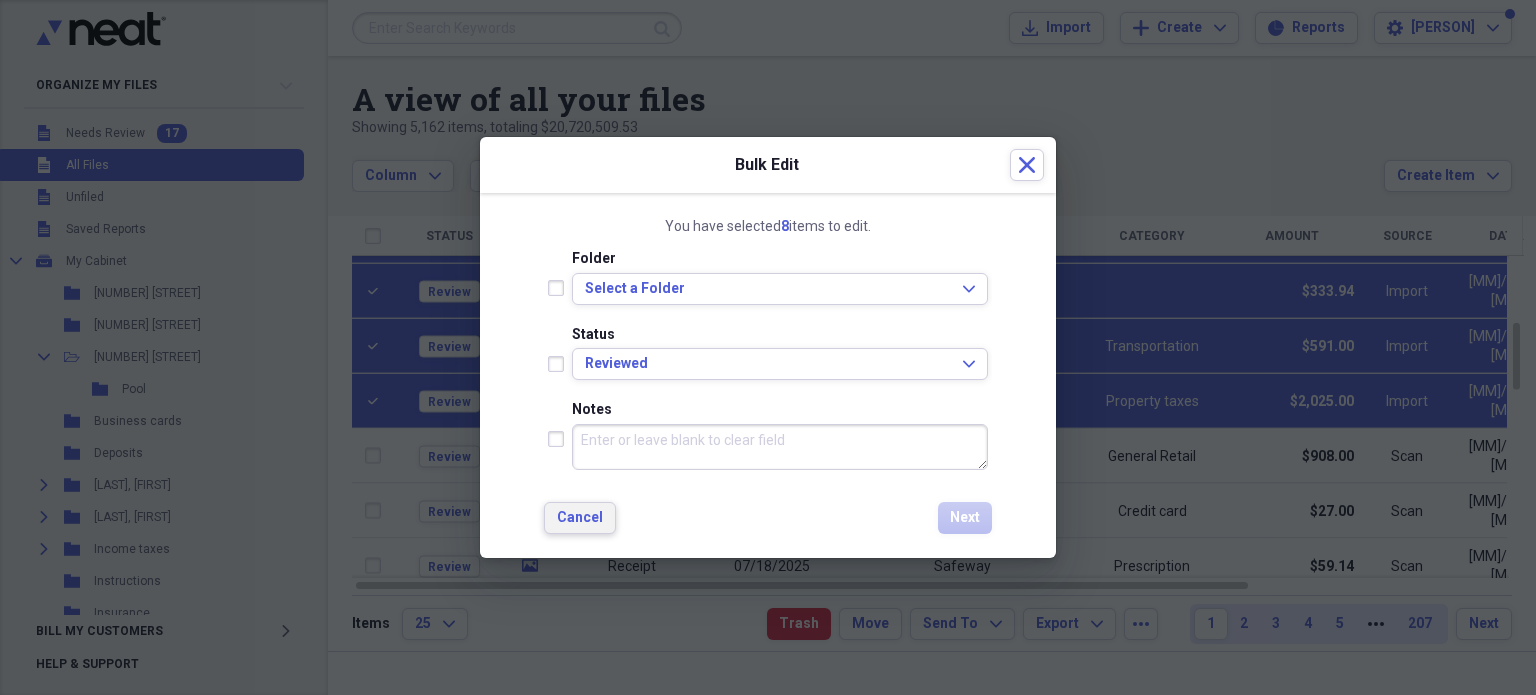 click on "Cancel" at bounding box center (580, 518) 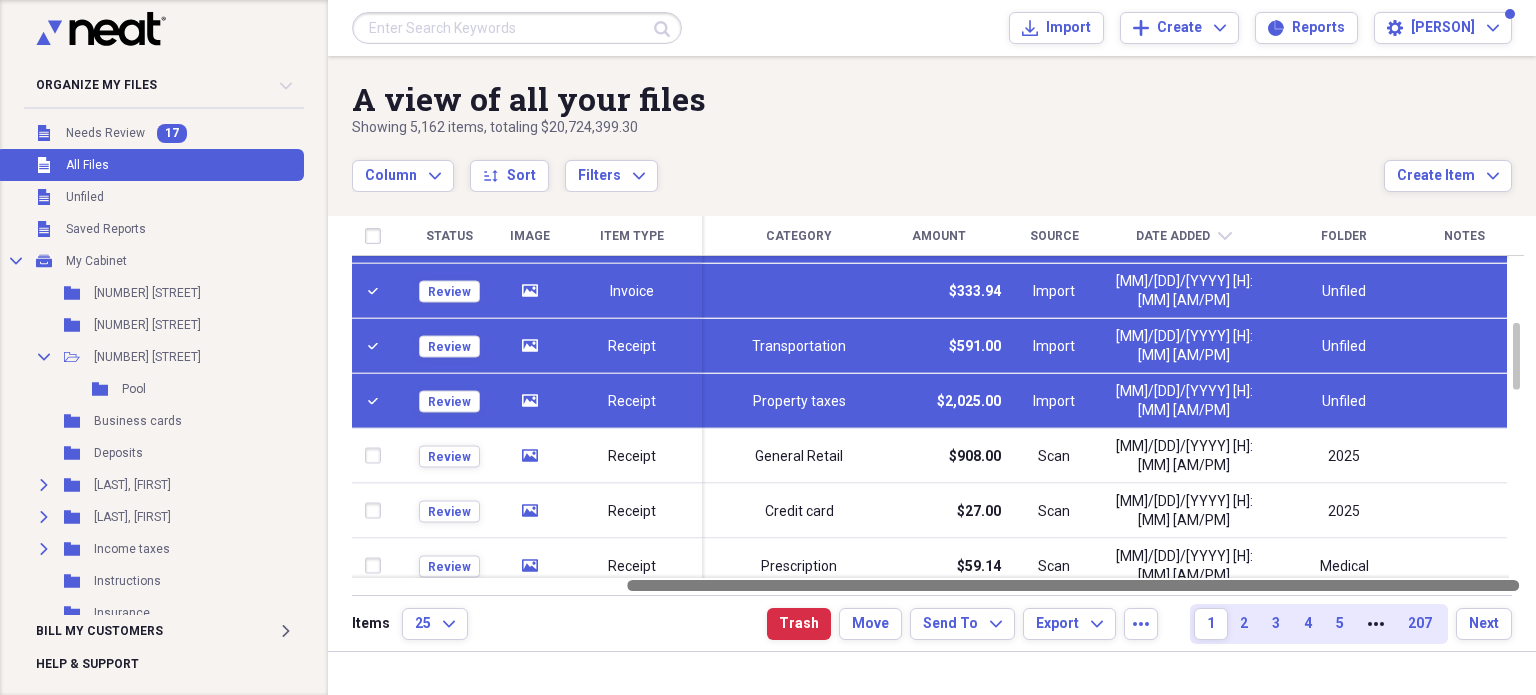 click at bounding box center [938, 585] 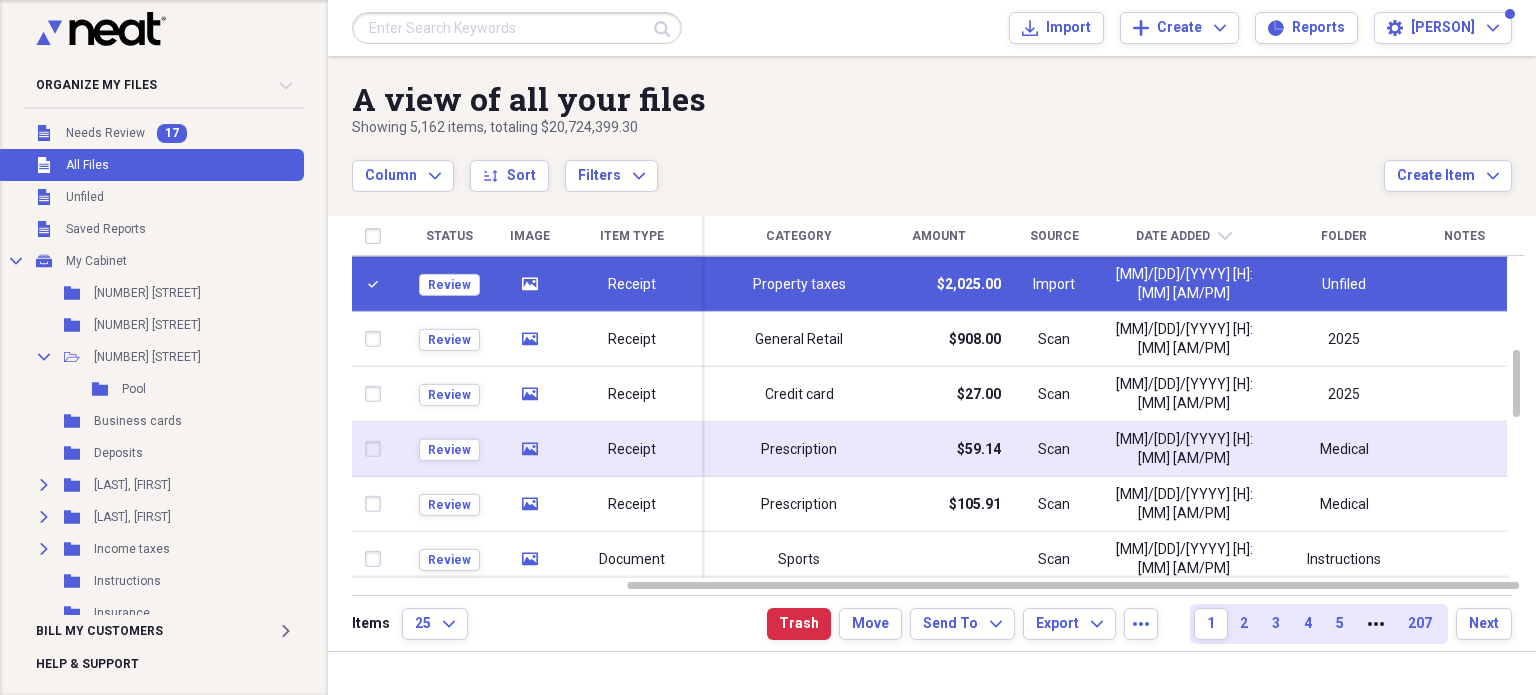 checkbox on "false" 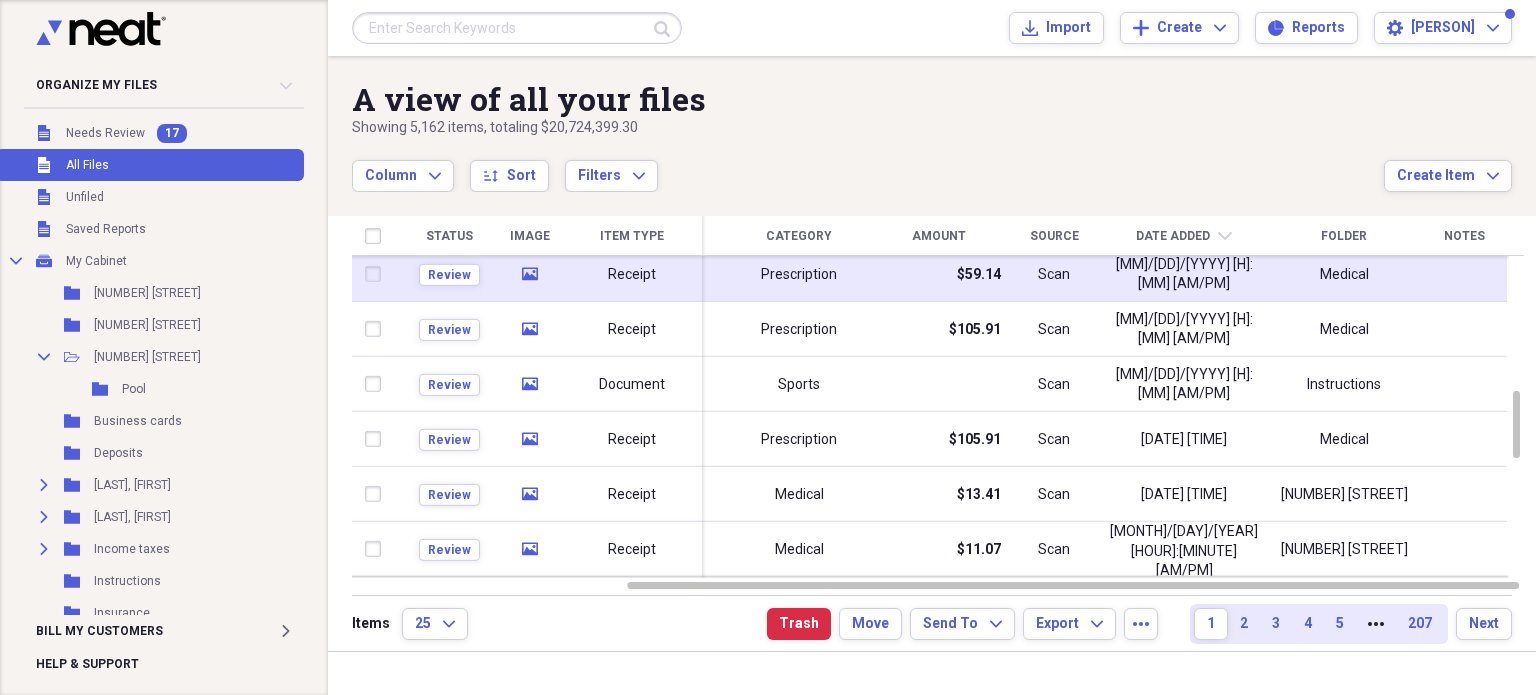 checkbox on "false" 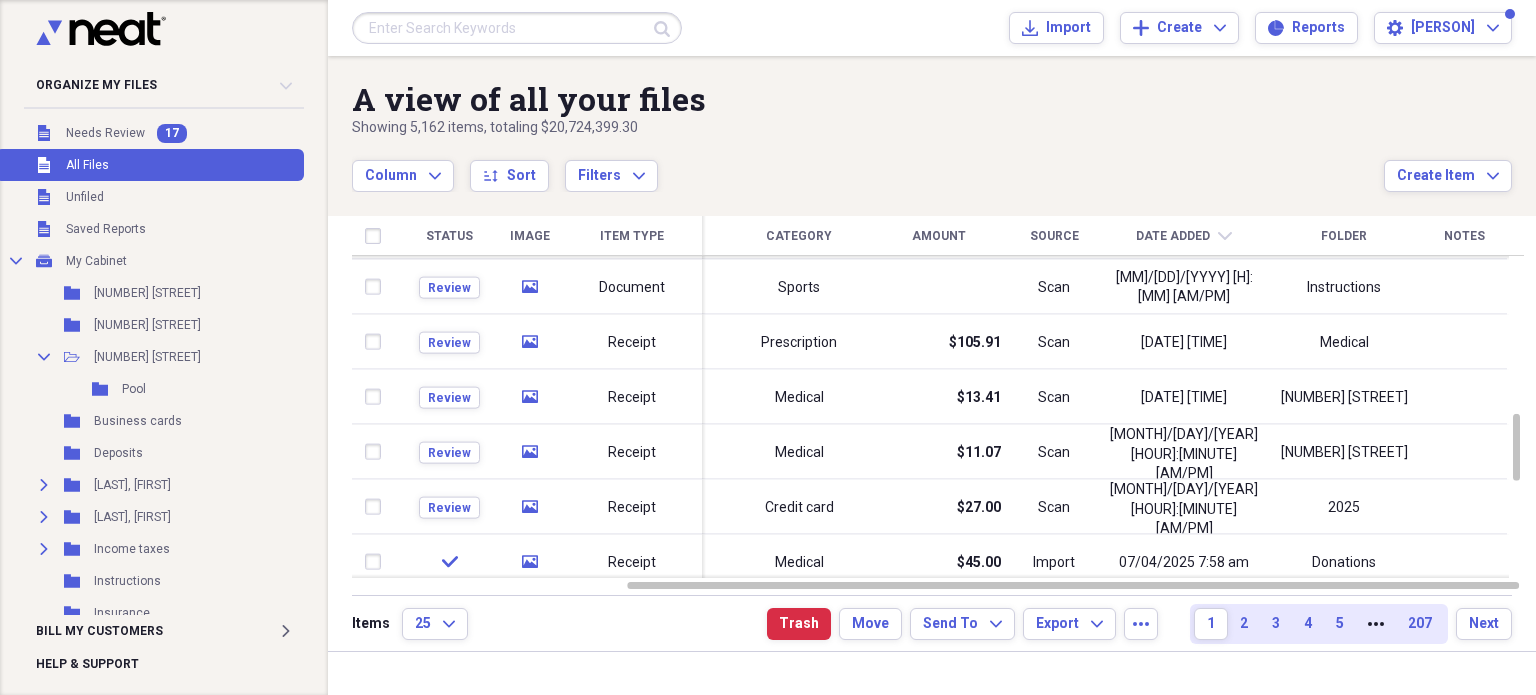 checkbox on "false" 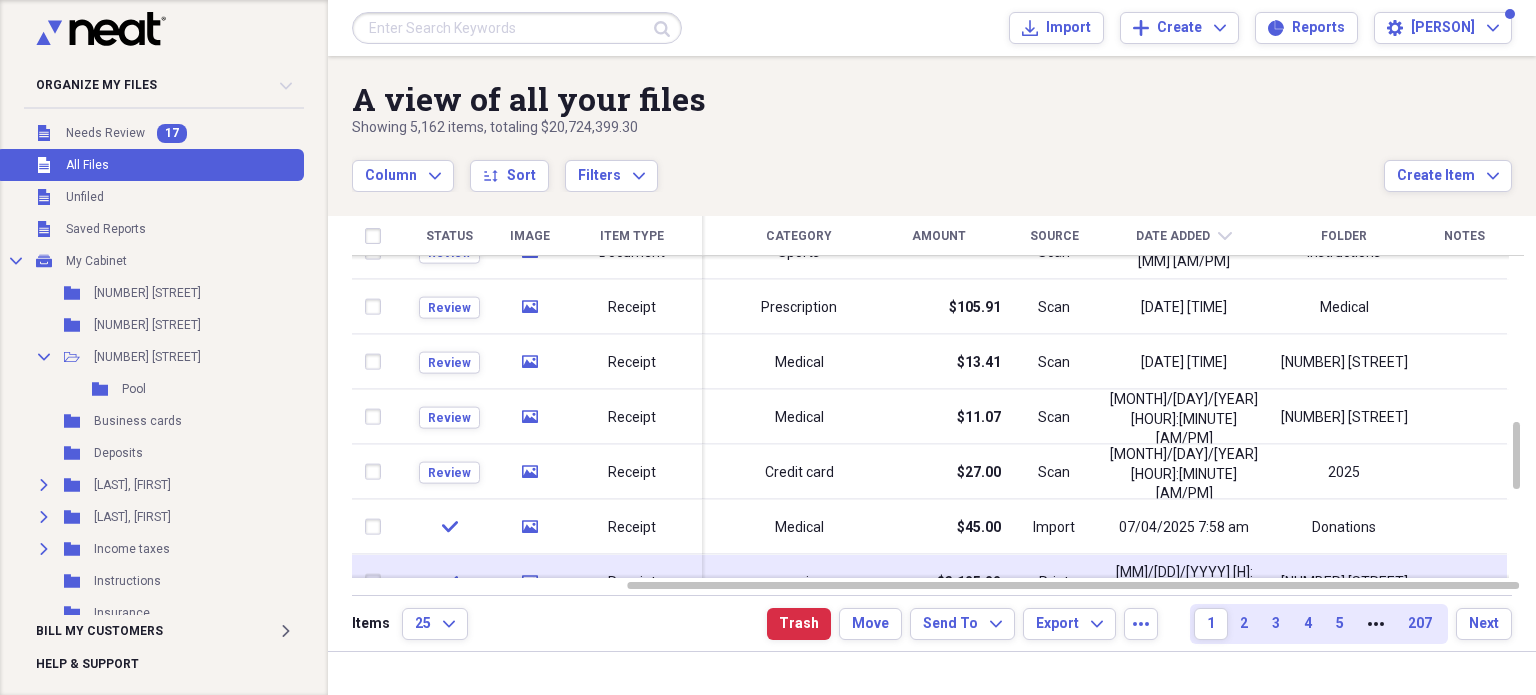 checkbox on "false" 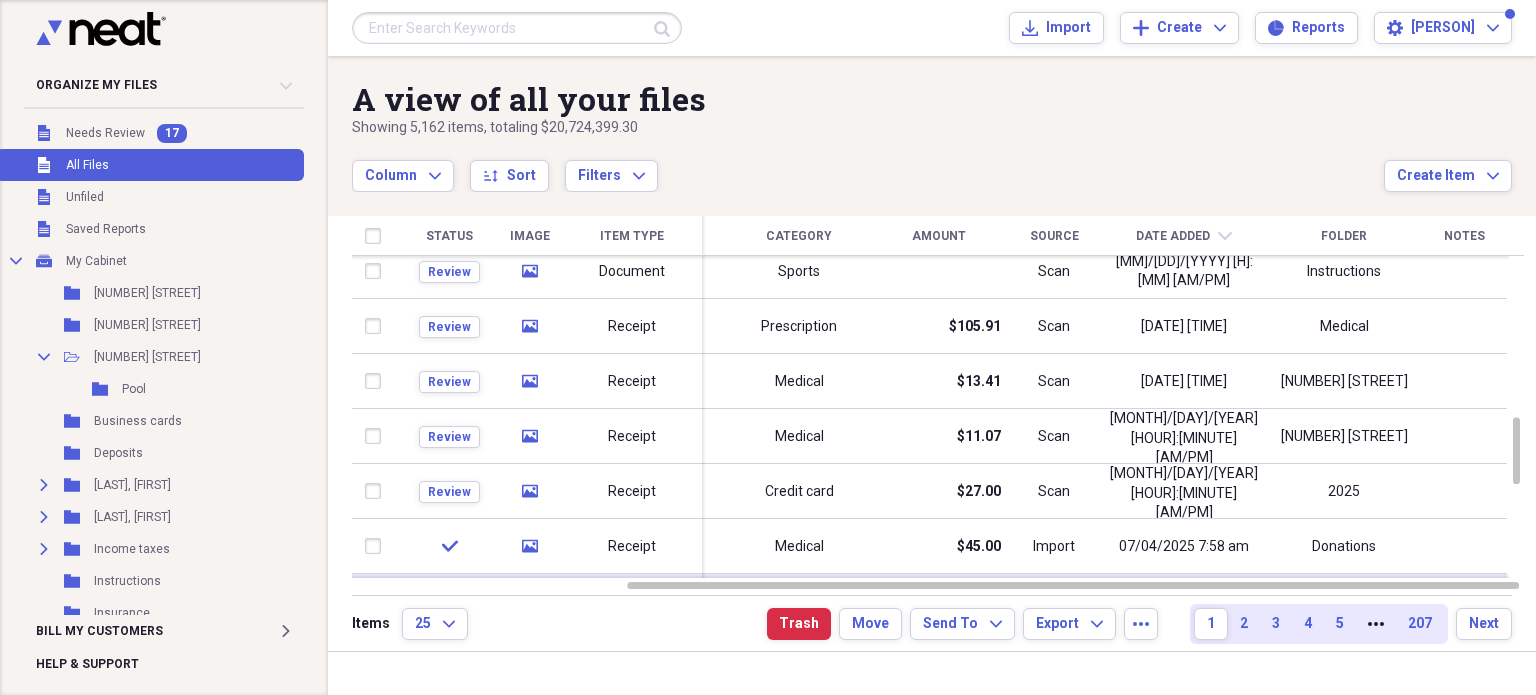 checkbox on "true" 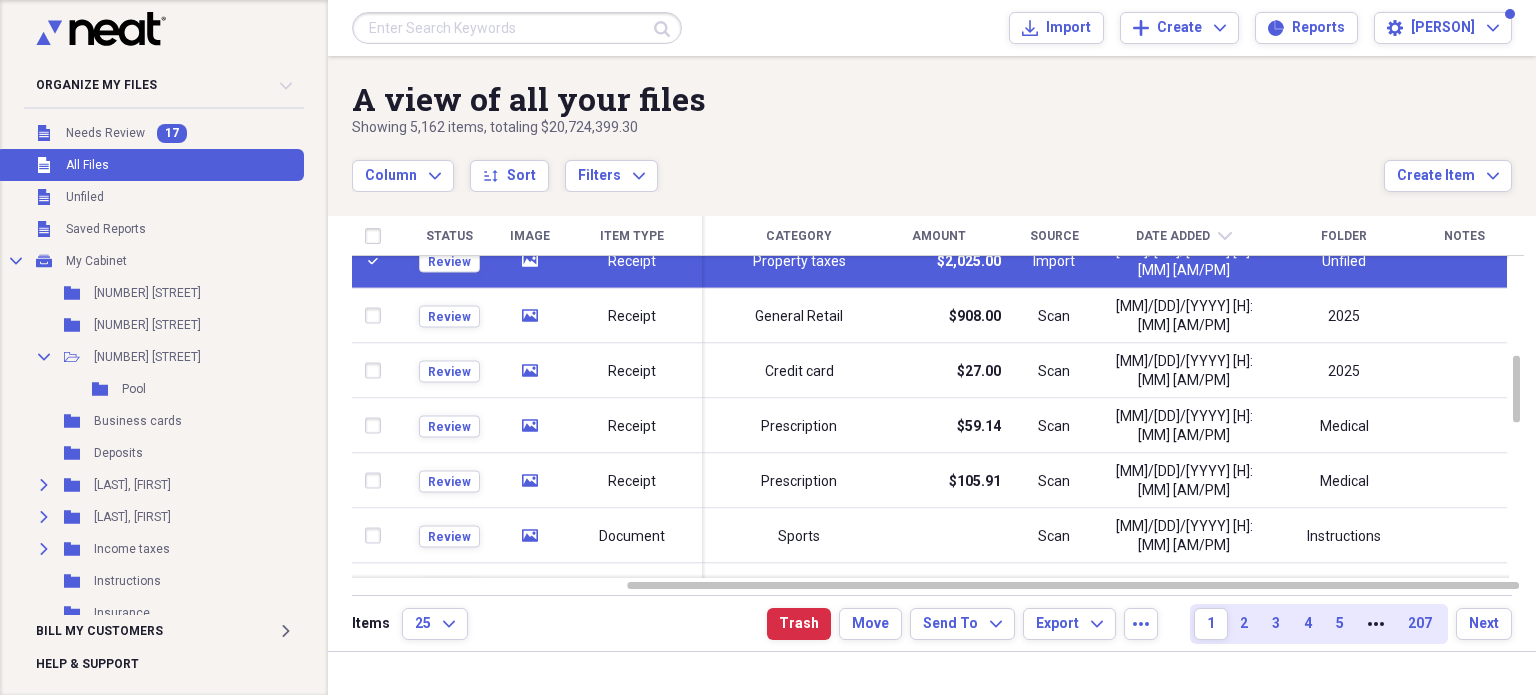 checkbox on "true" 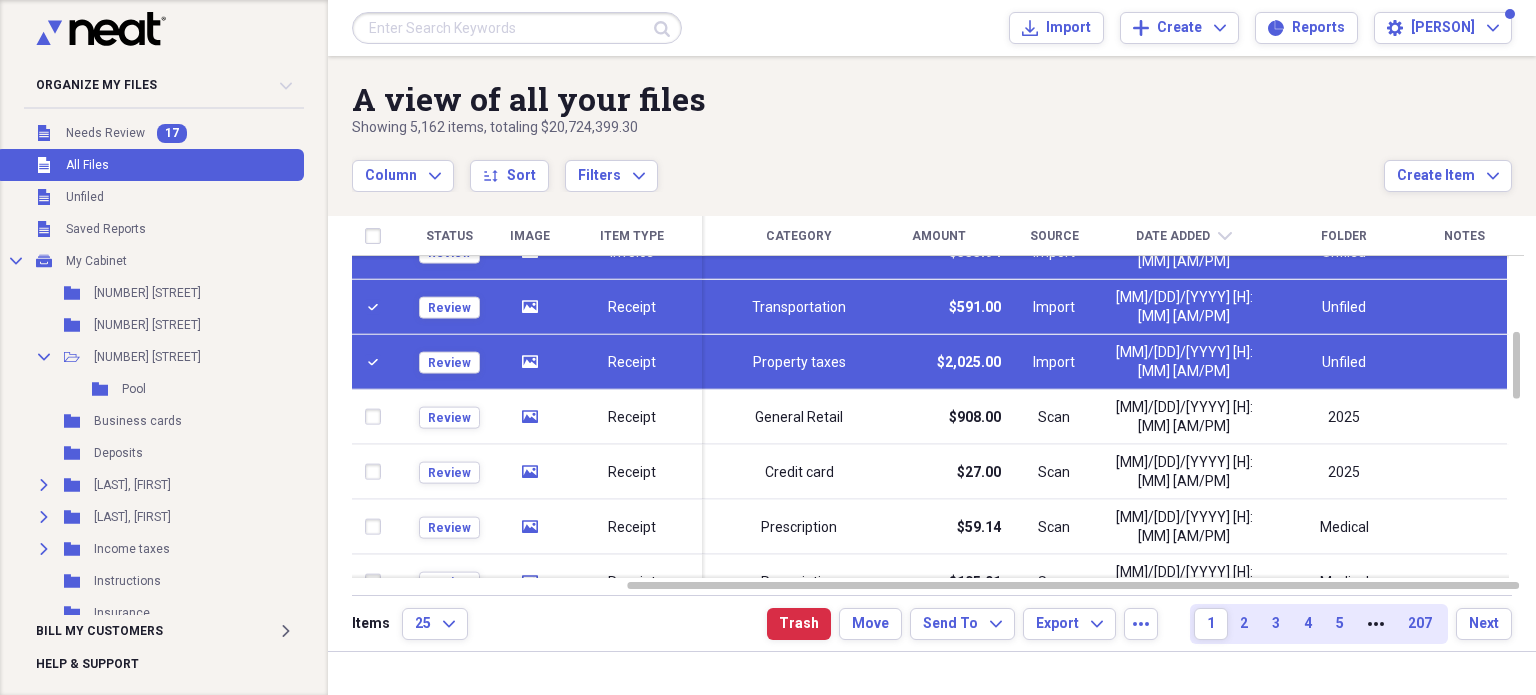 checkbox on "true" 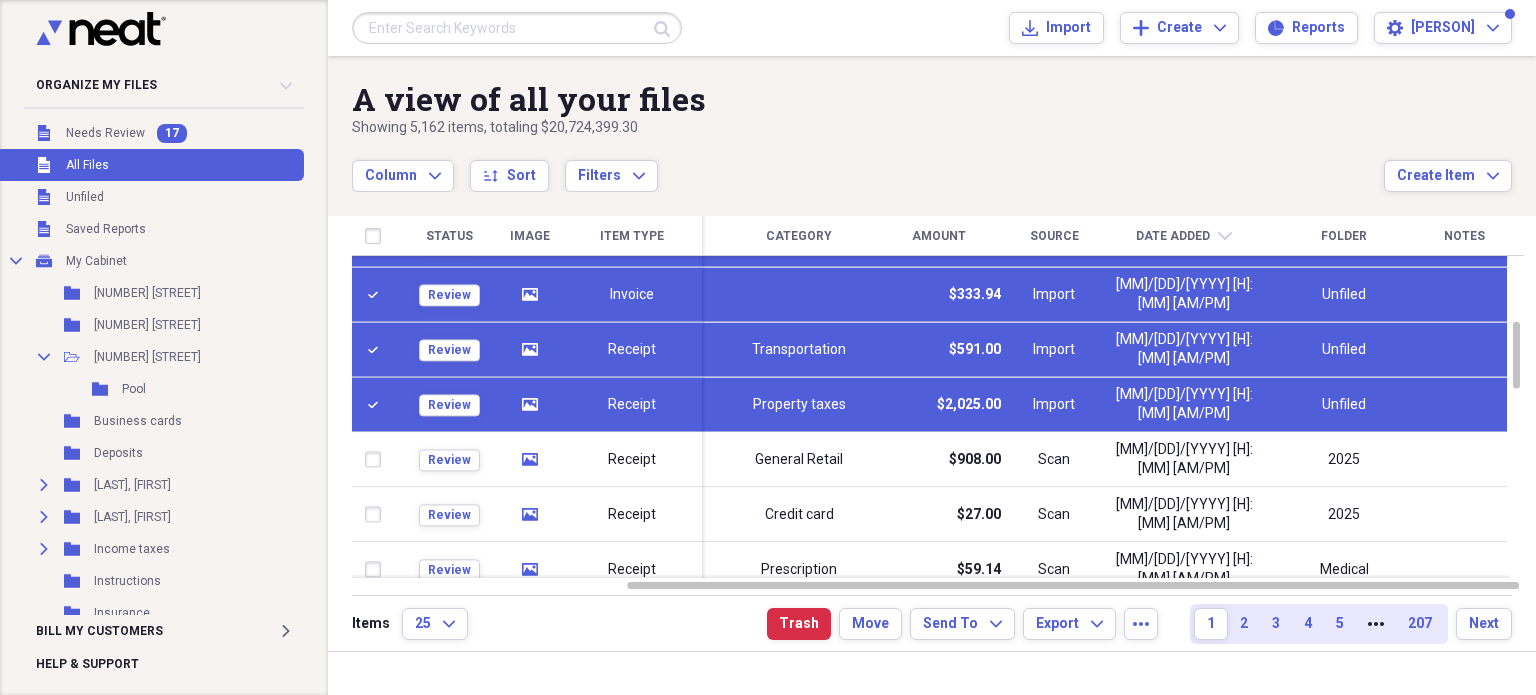 checkbox on "true" 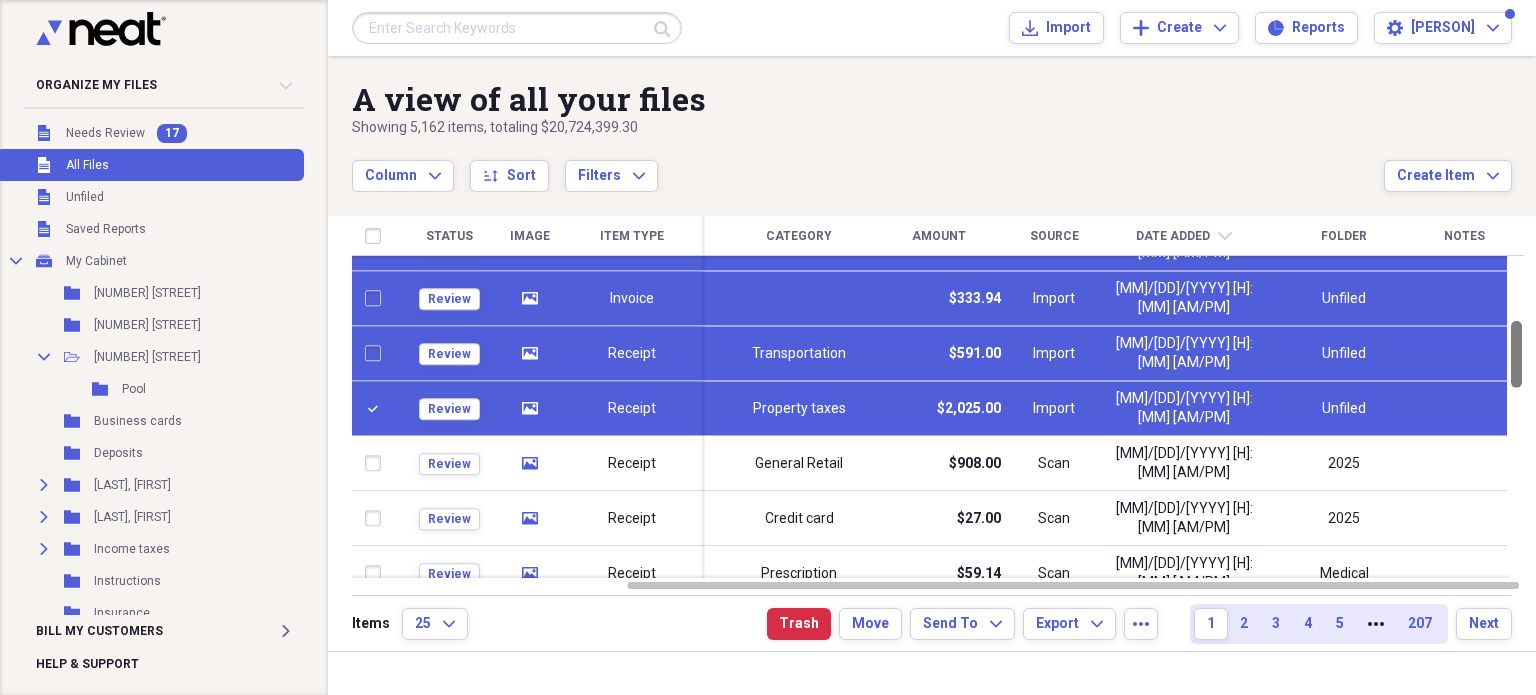 checkbox on "false" 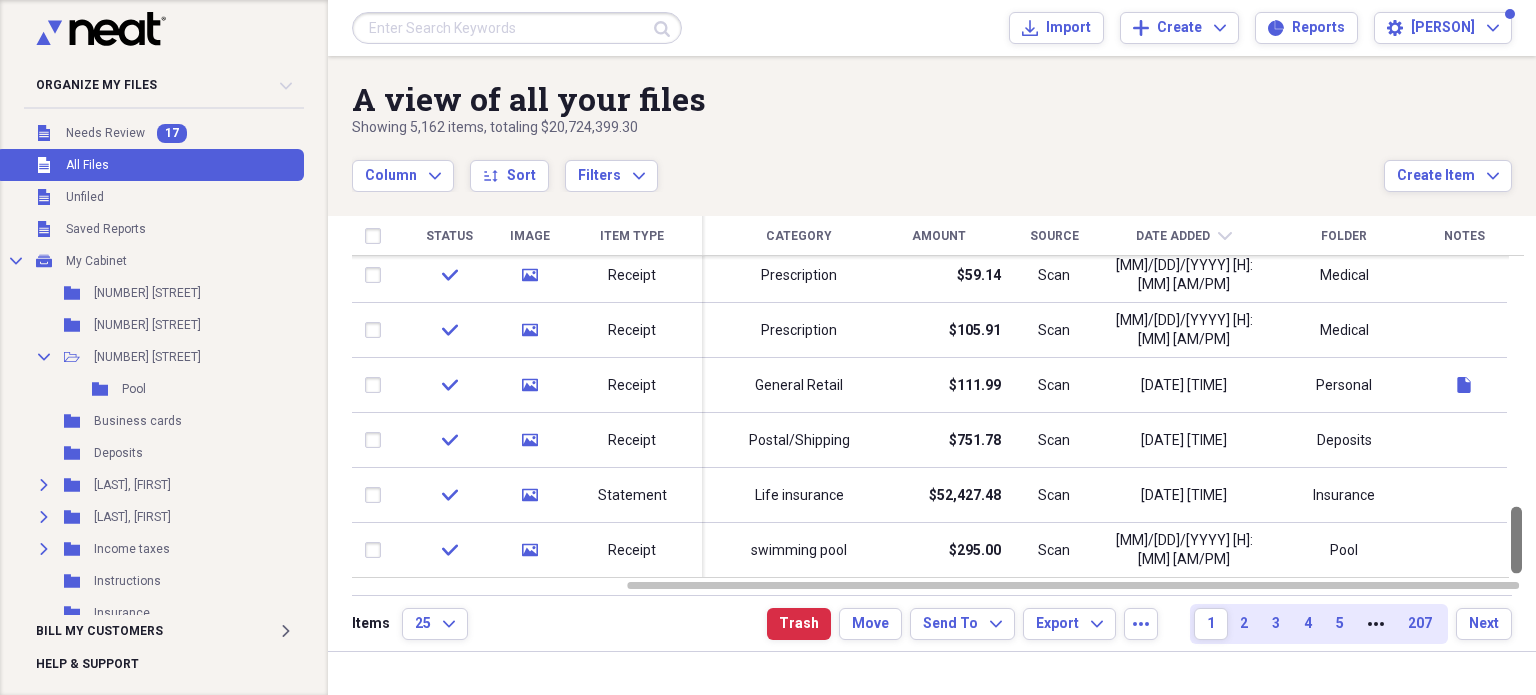 click at bounding box center [1516, 540] 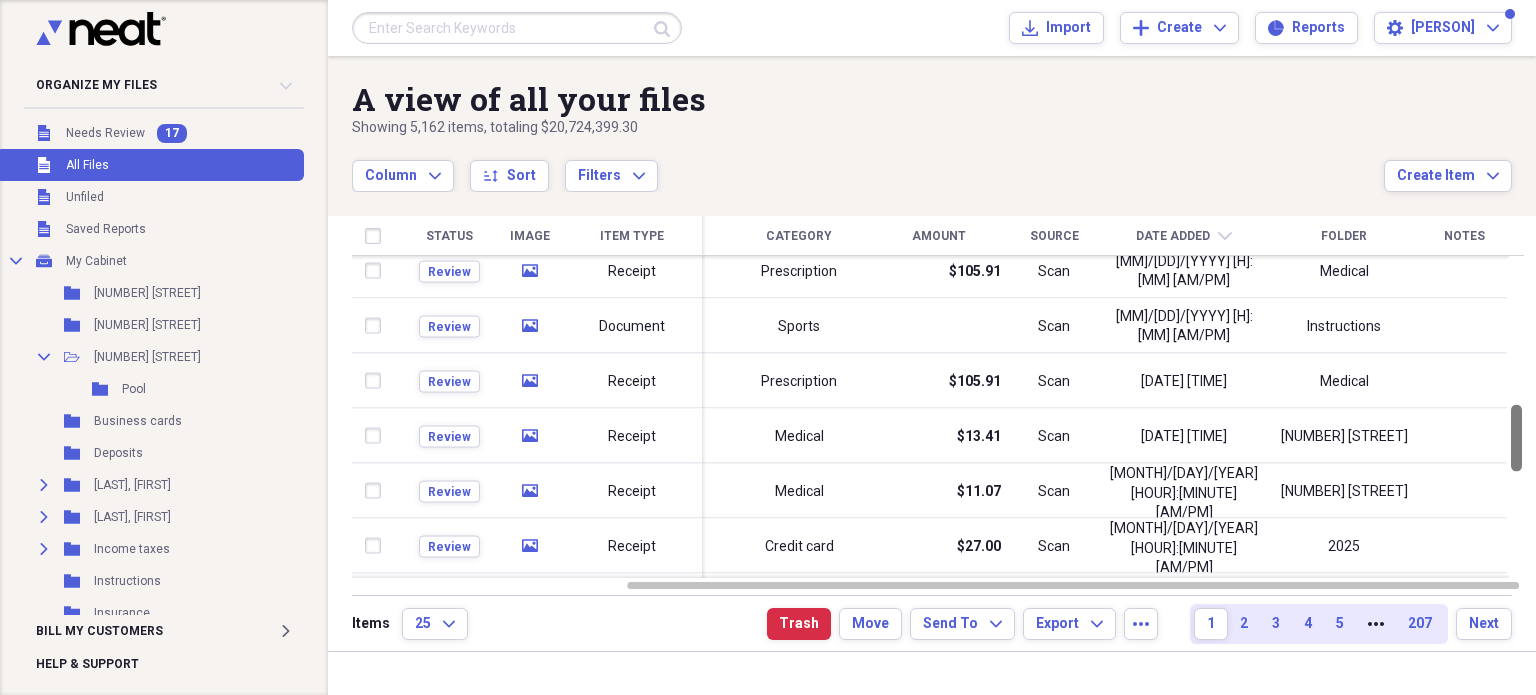click at bounding box center (1516, 438) 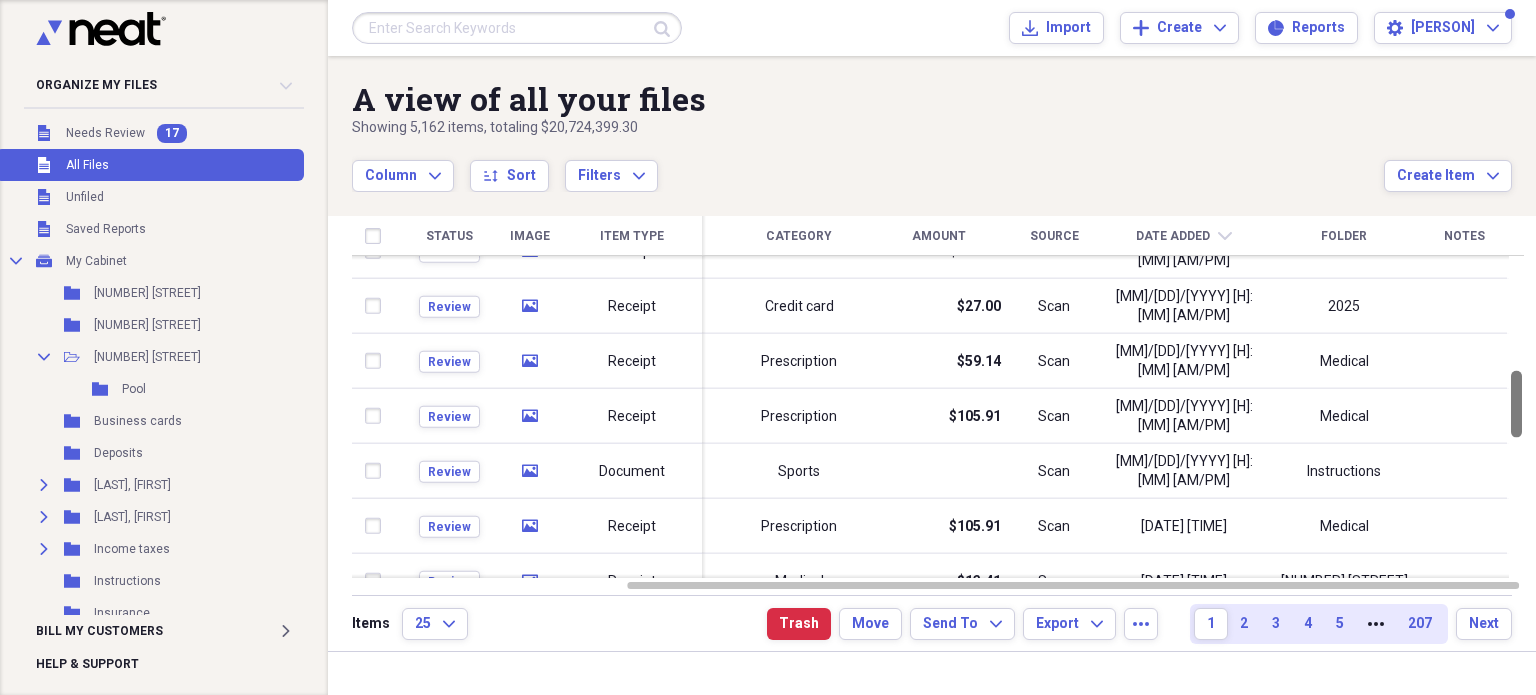 checkbox on "true" 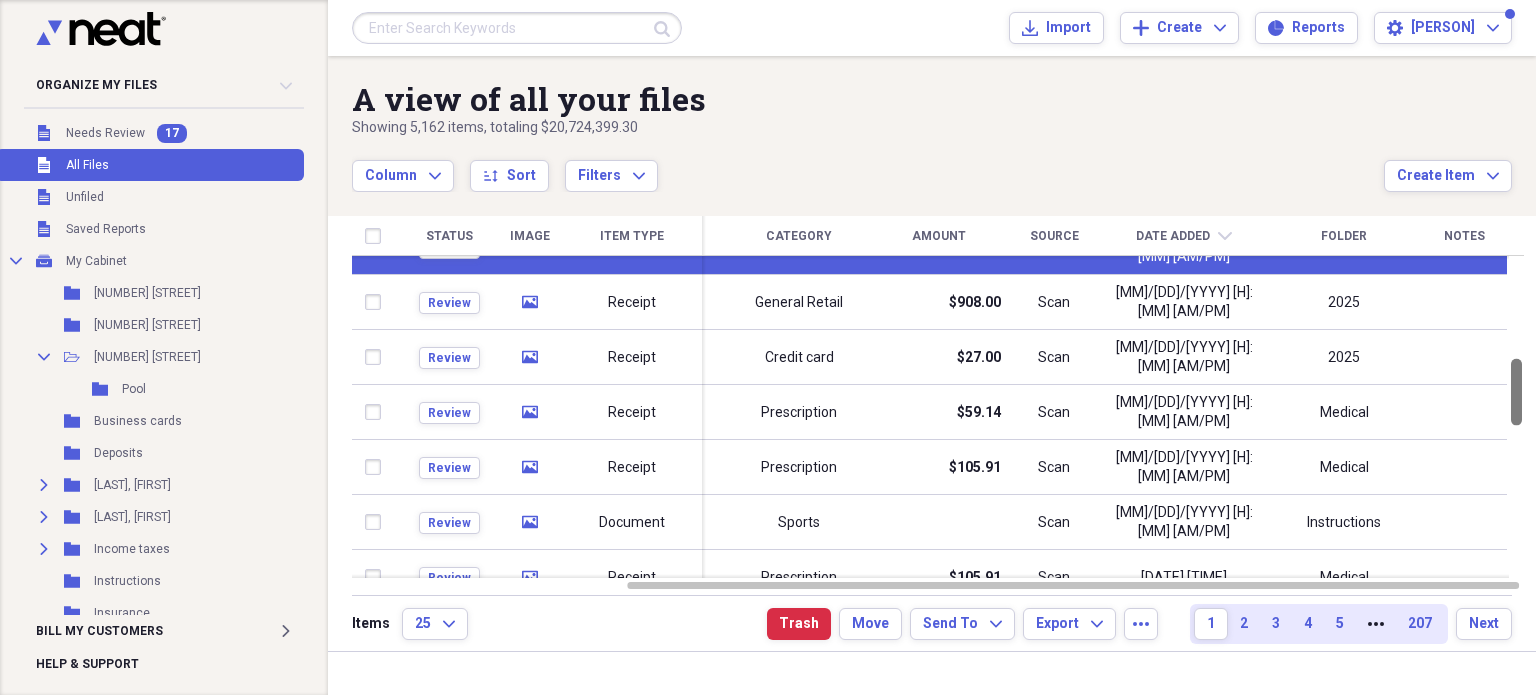 checkbox on "true" 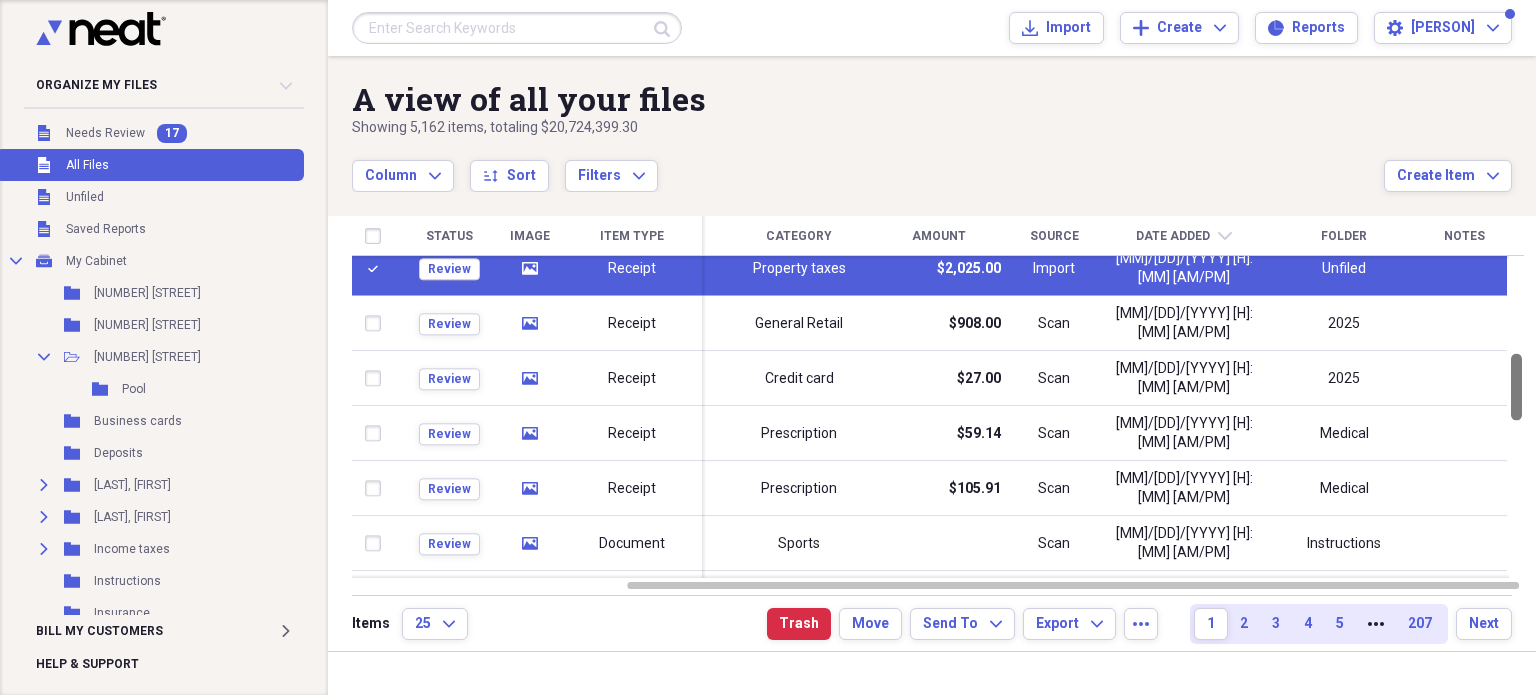 drag, startPoint x: 1530, startPoint y: 444, endPoint x: 1535, endPoint y: 392, distance: 52.23983 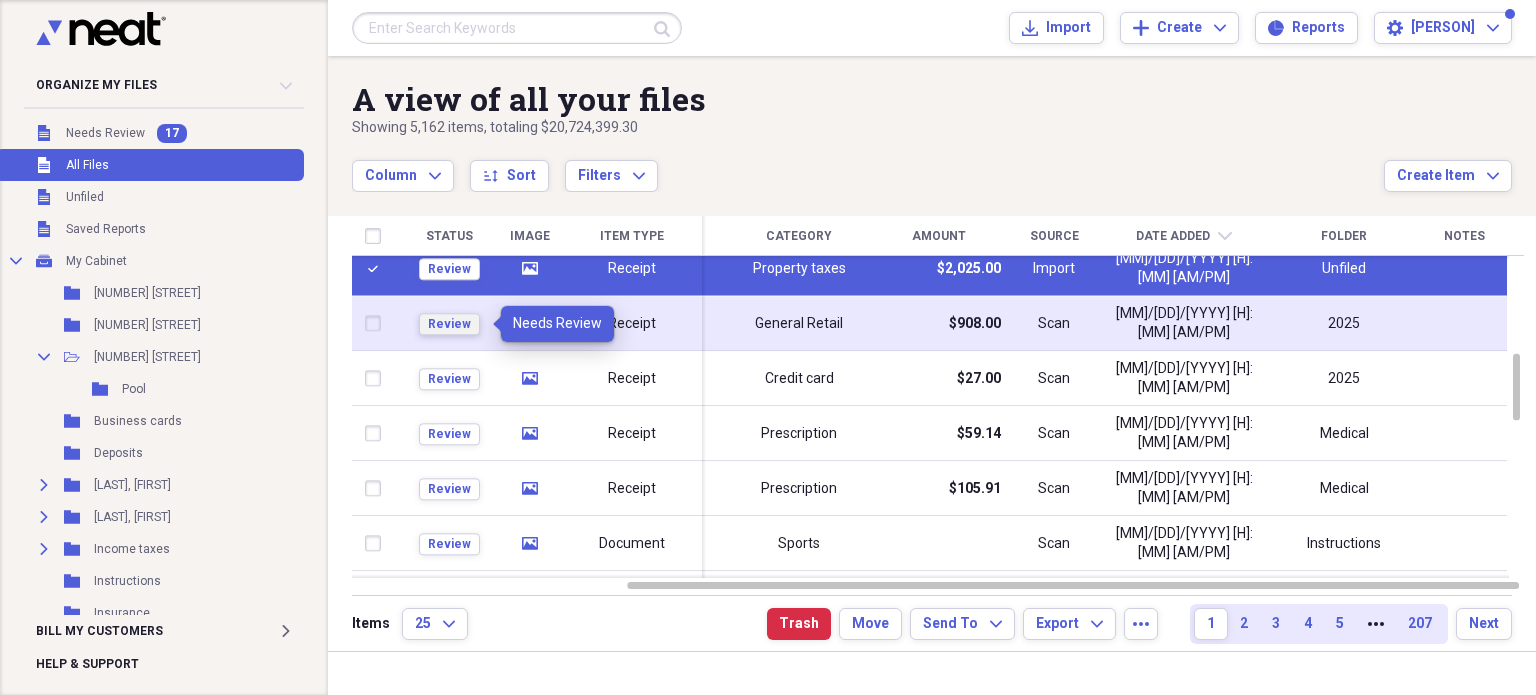 click on "Review" at bounding box center [449, 324] 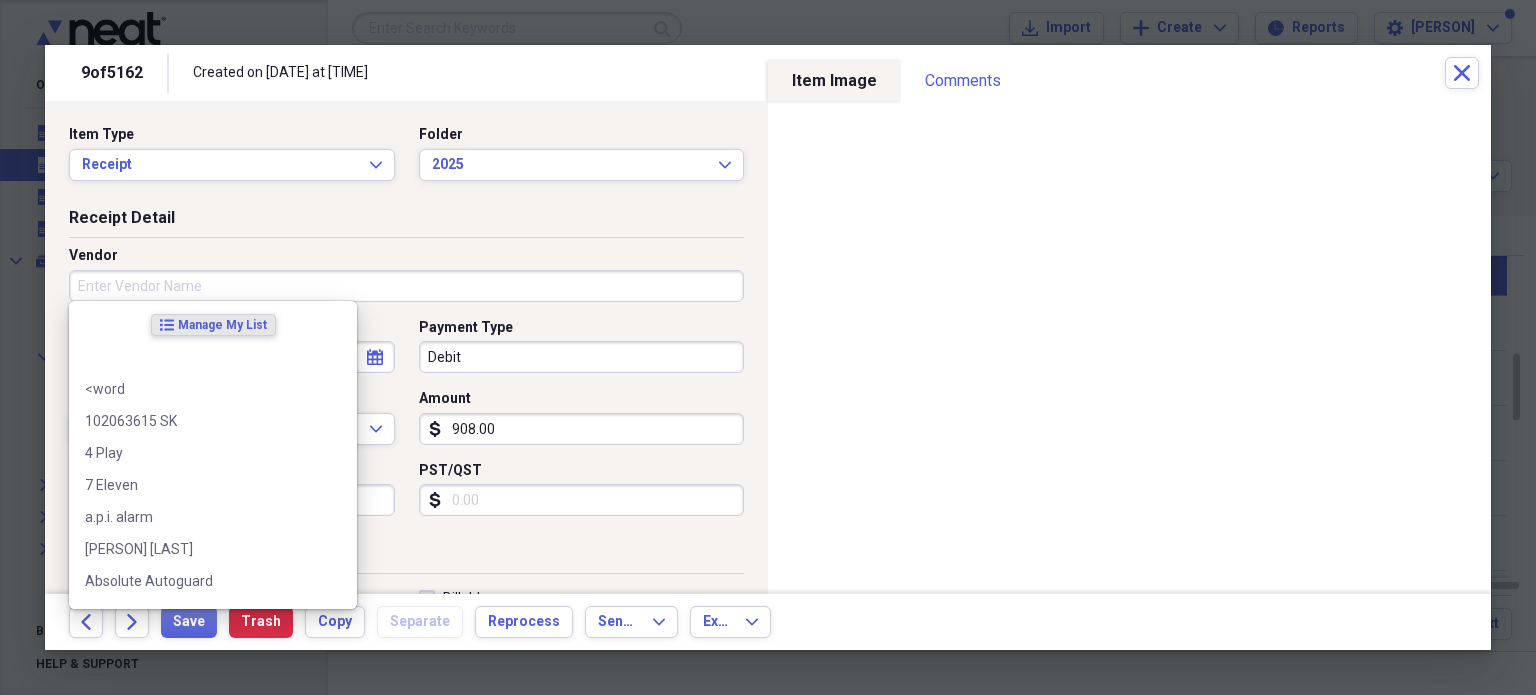 click on "Vendor" at bounding box center [406, 286] 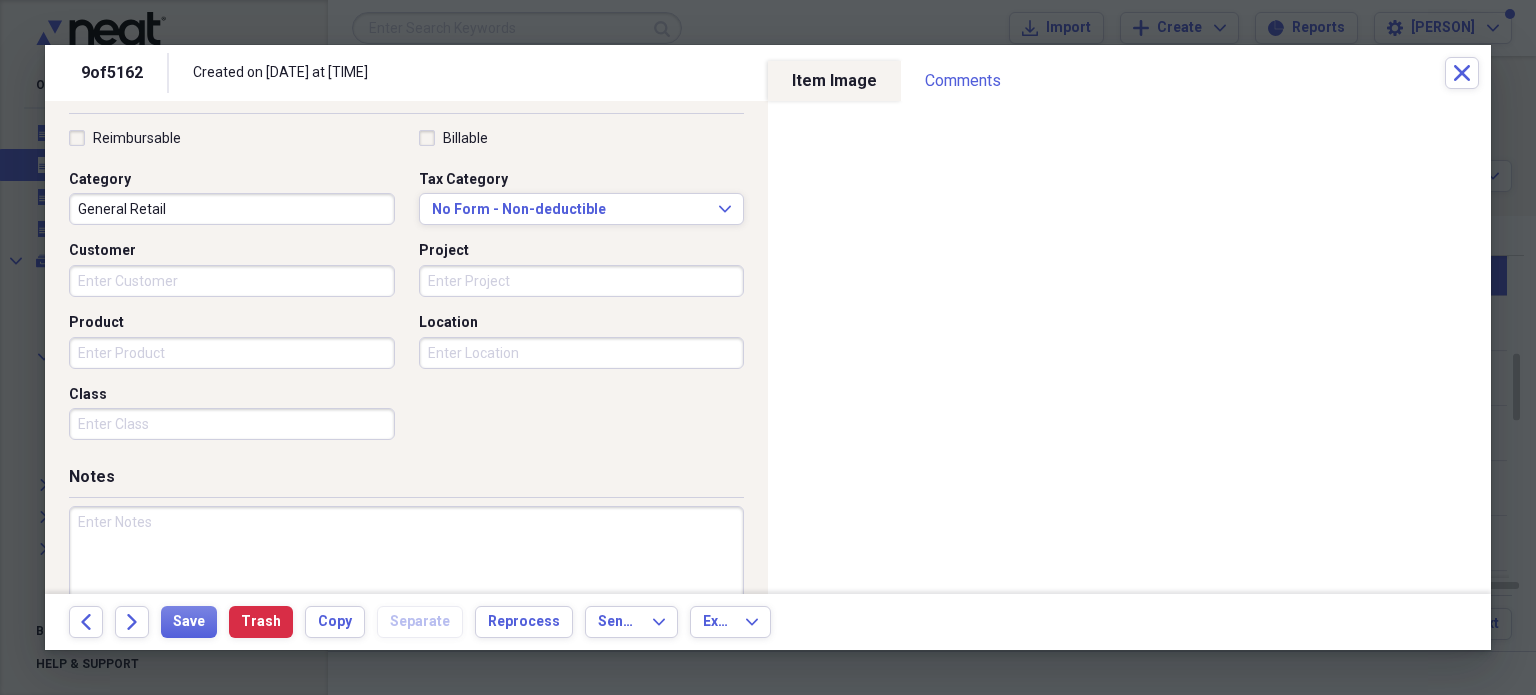 scroll, scrollTop: 462, scrollLeft: 0, axis: vertical 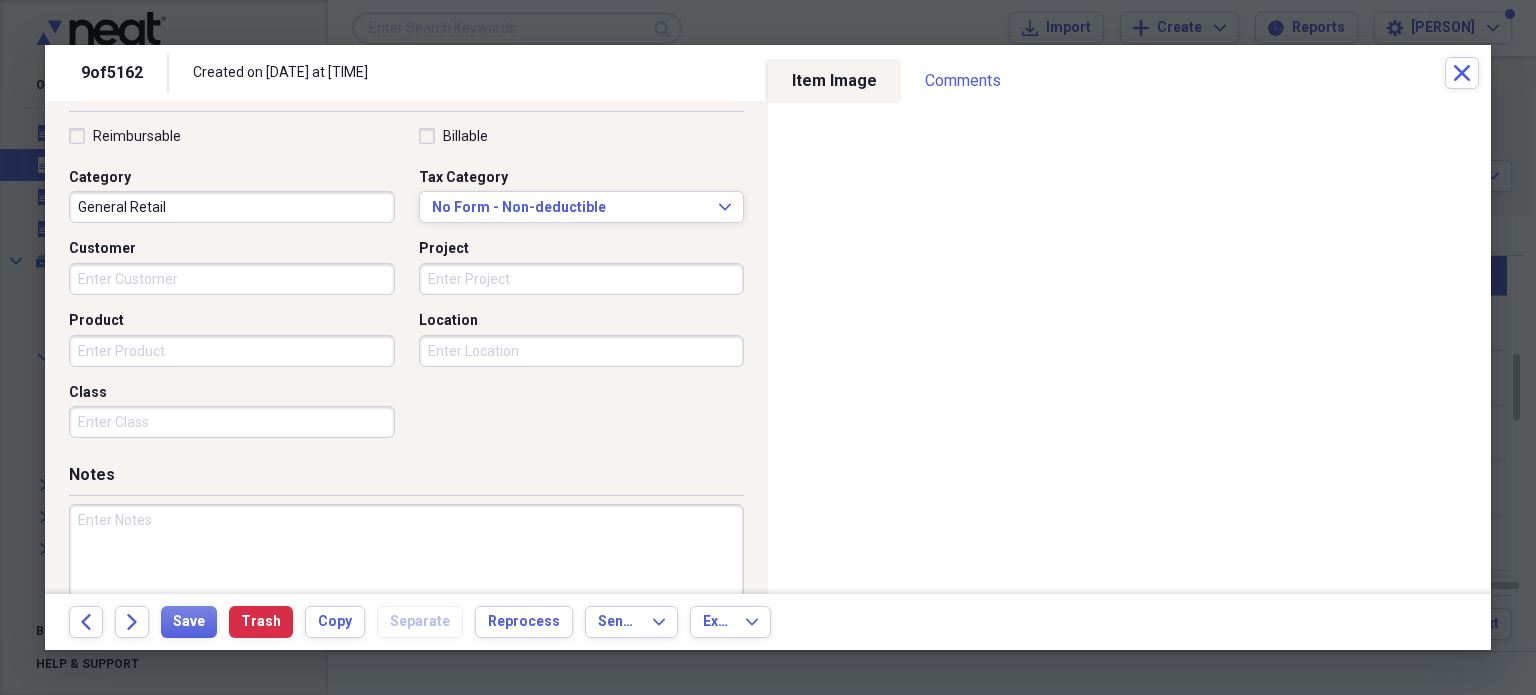type on "[PERSON] [LAST]" 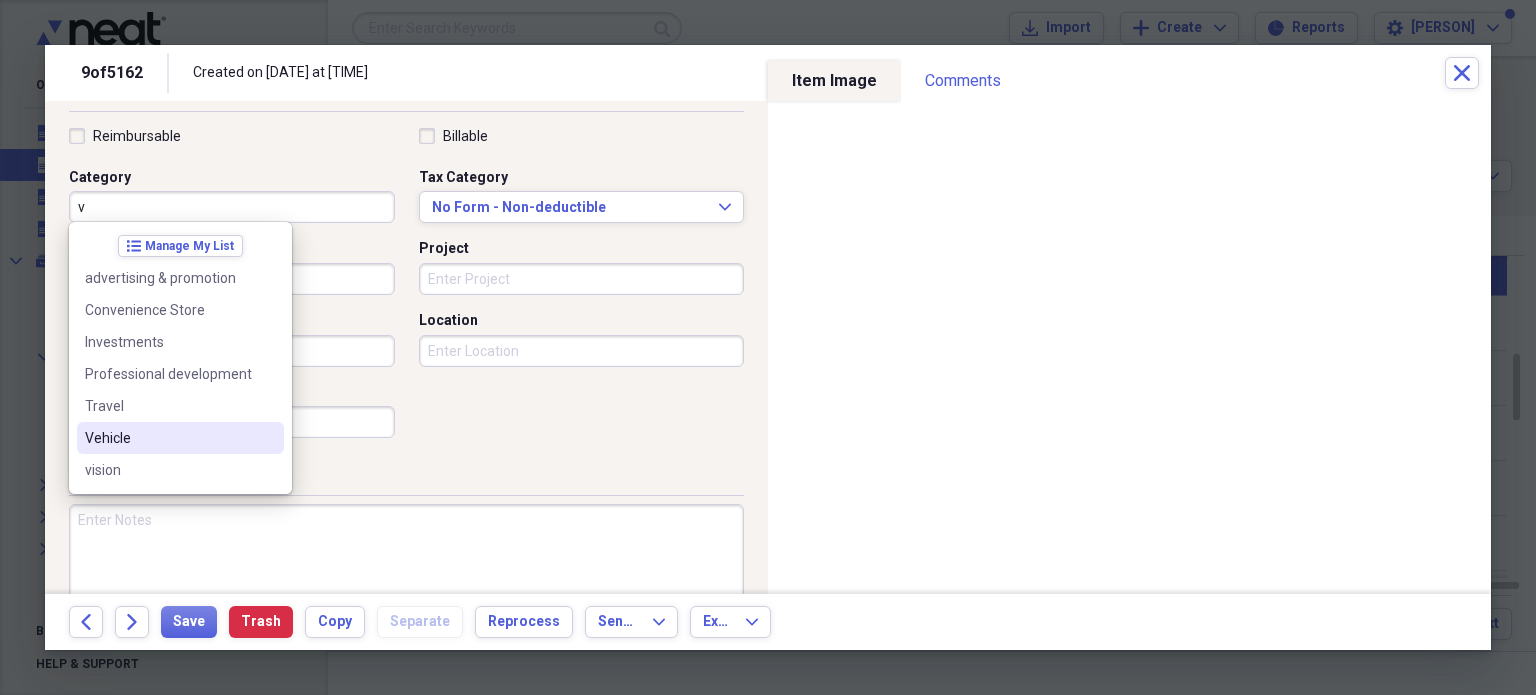 click on "Vehicle" at bounding box center (168, 438) 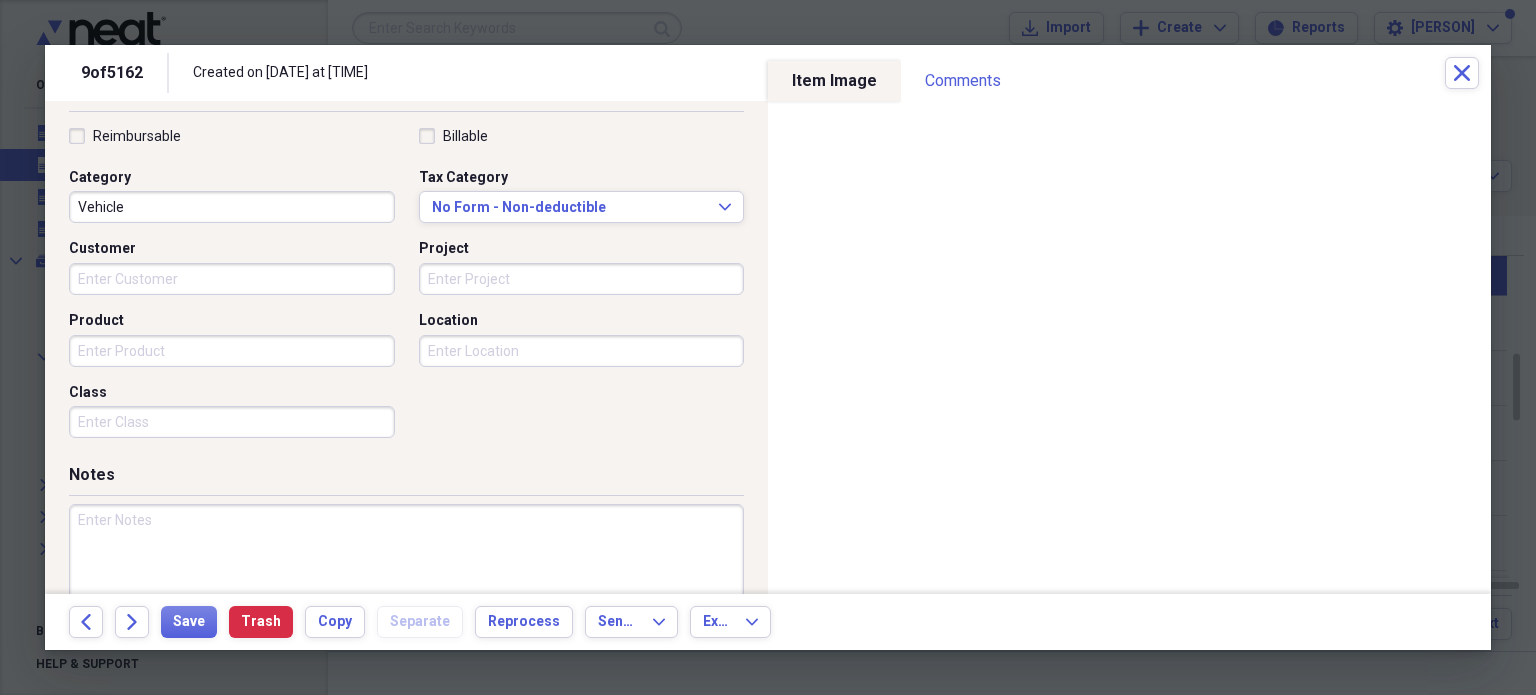 click at bounding box center [406, 569] 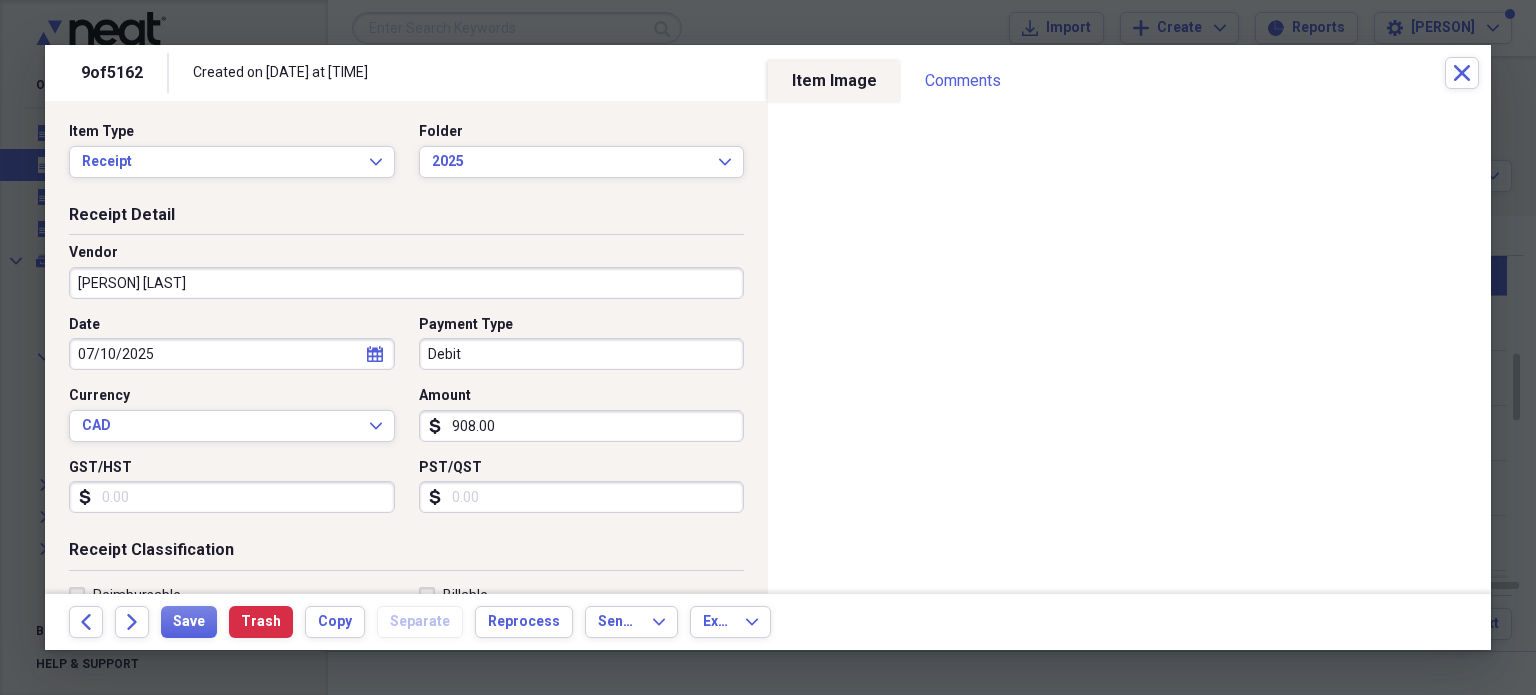 scroll, scrollTop: 0, scrollLeft: 0, axis: both 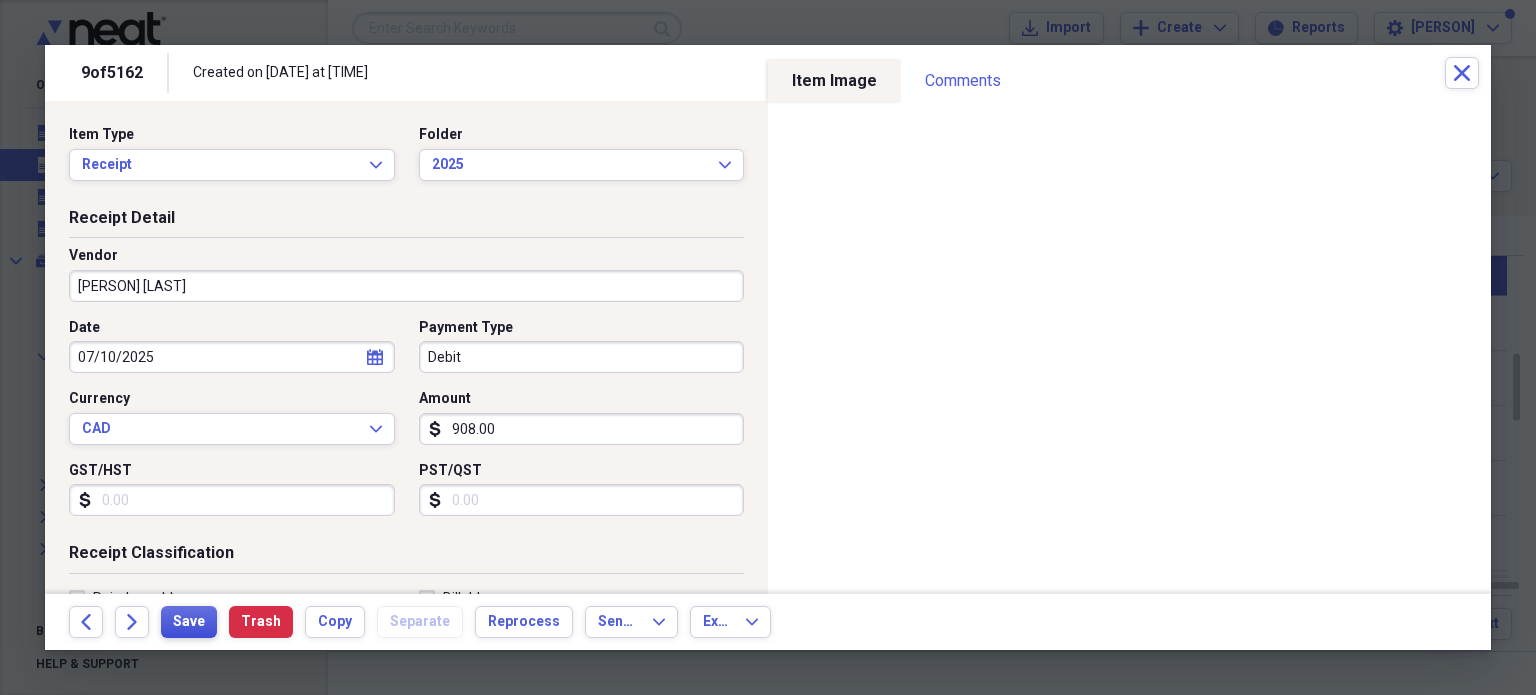 type on "G6 deductible" 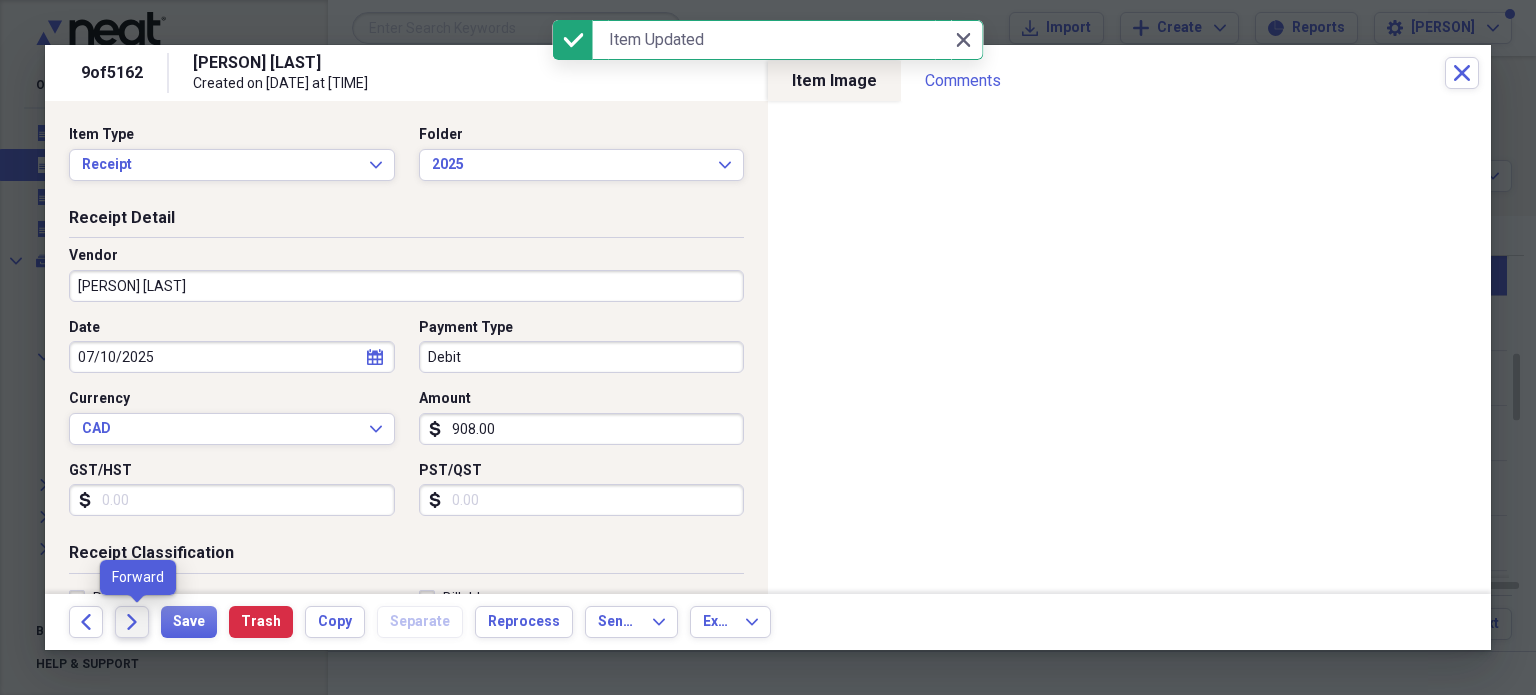 click 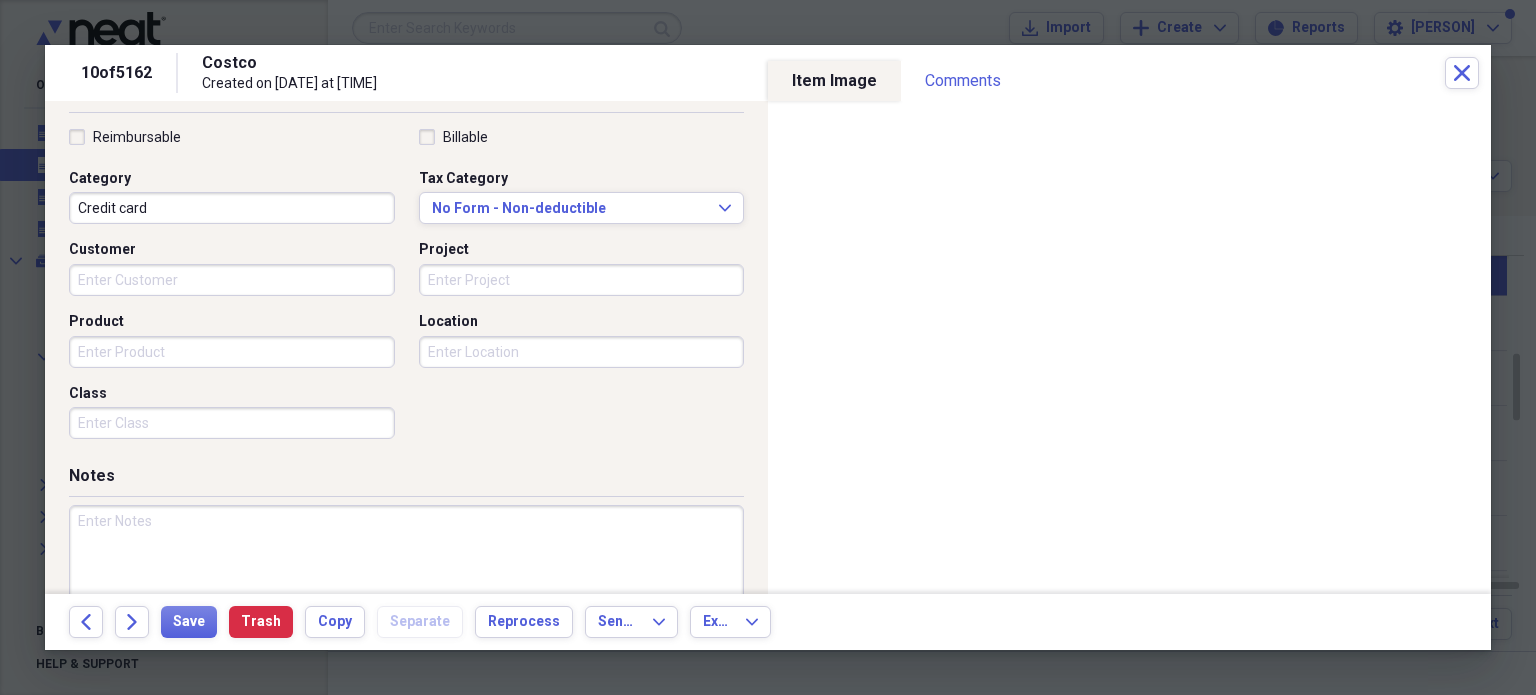 scroll, scrollTop: 462, scrollLeft: 0, axis: vertical 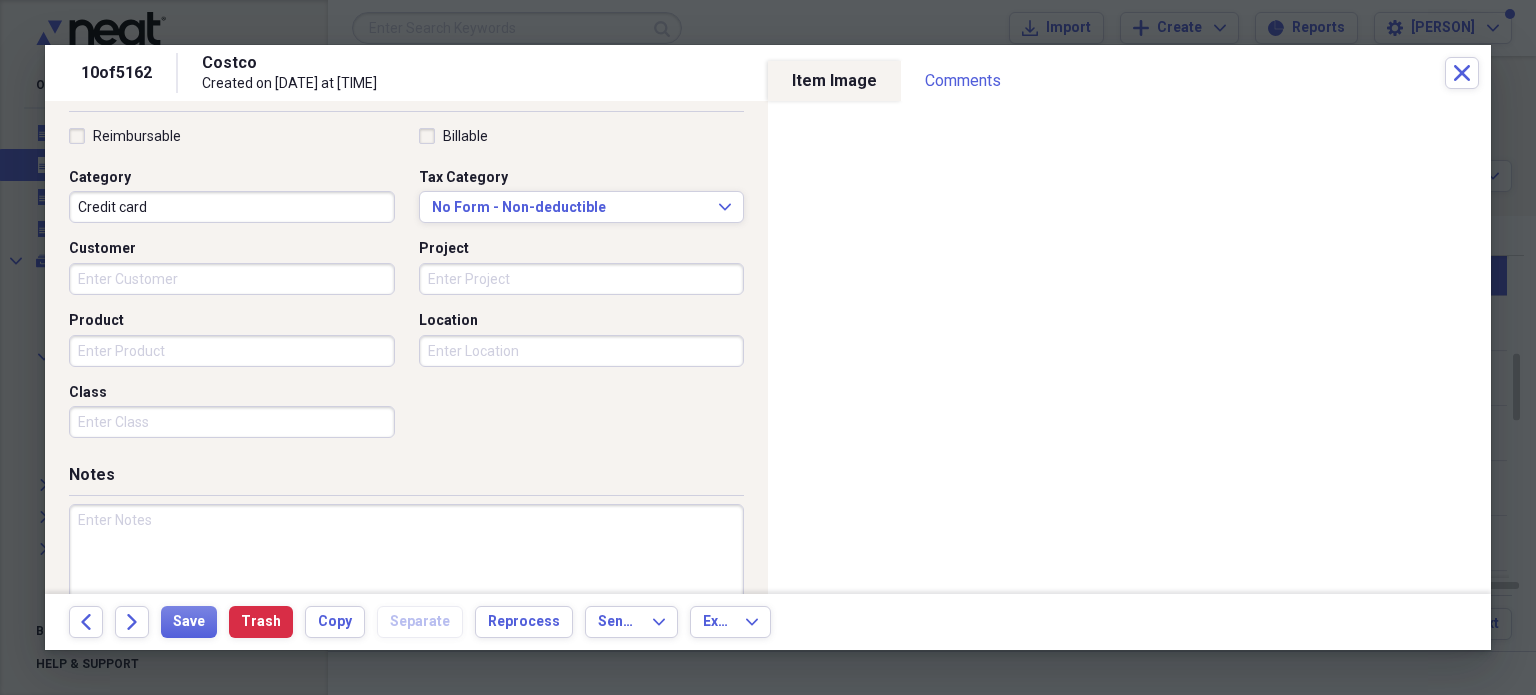 click at bounding box center (406, 569) 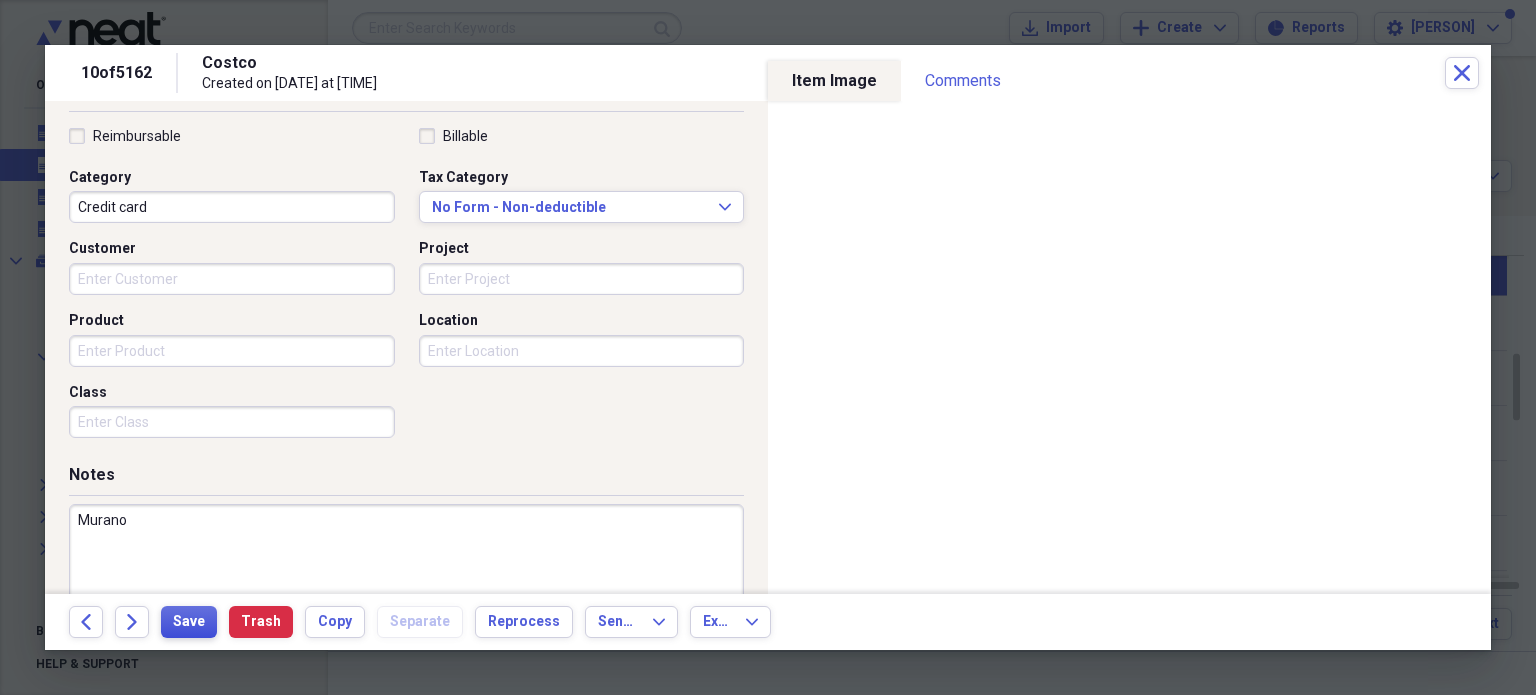 type on "Murano" 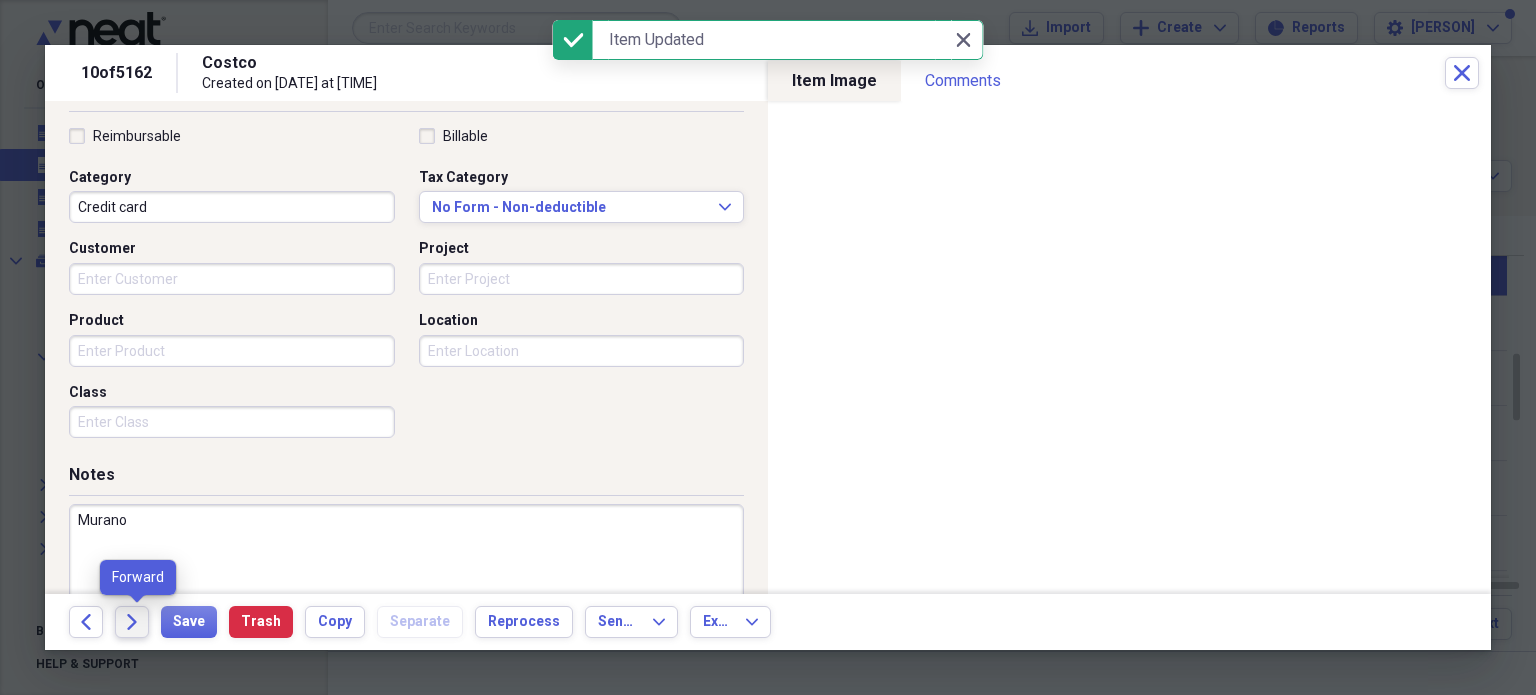 click 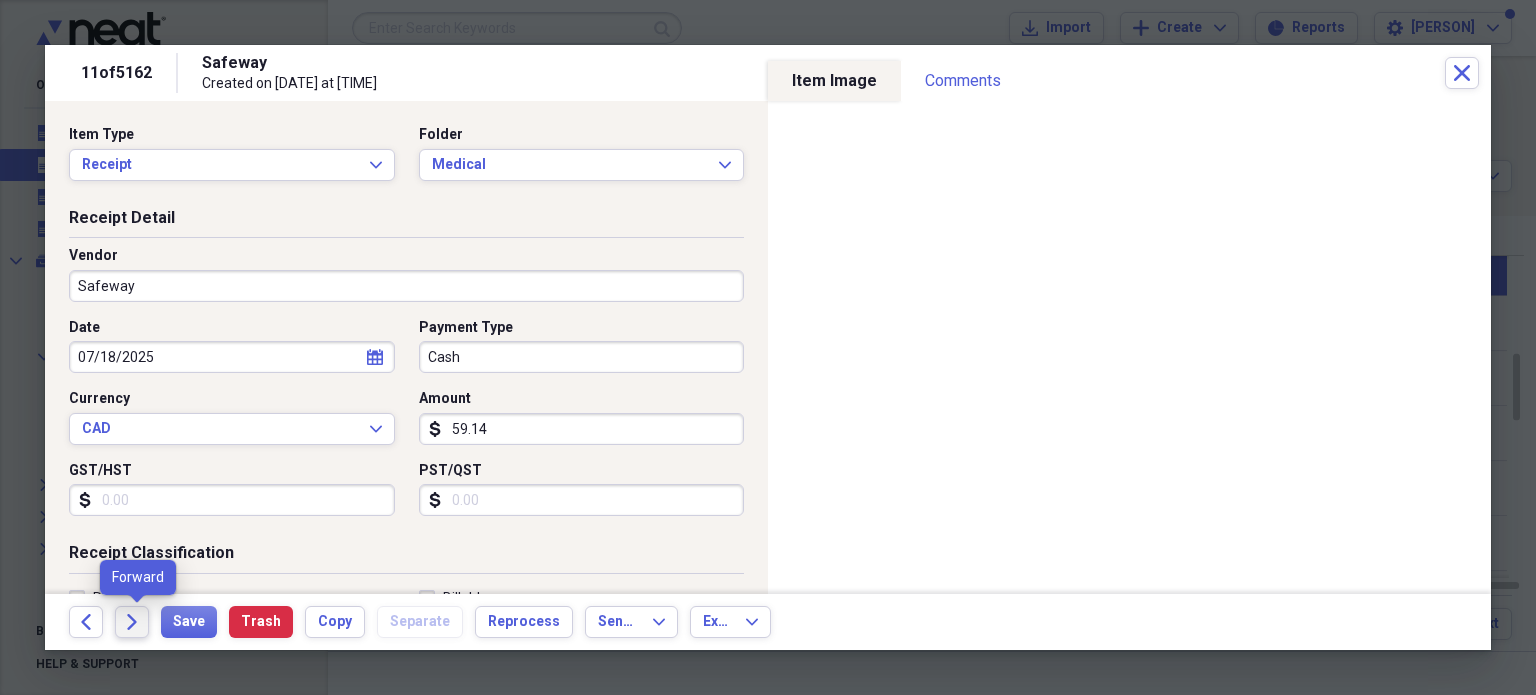 click on "Forward" 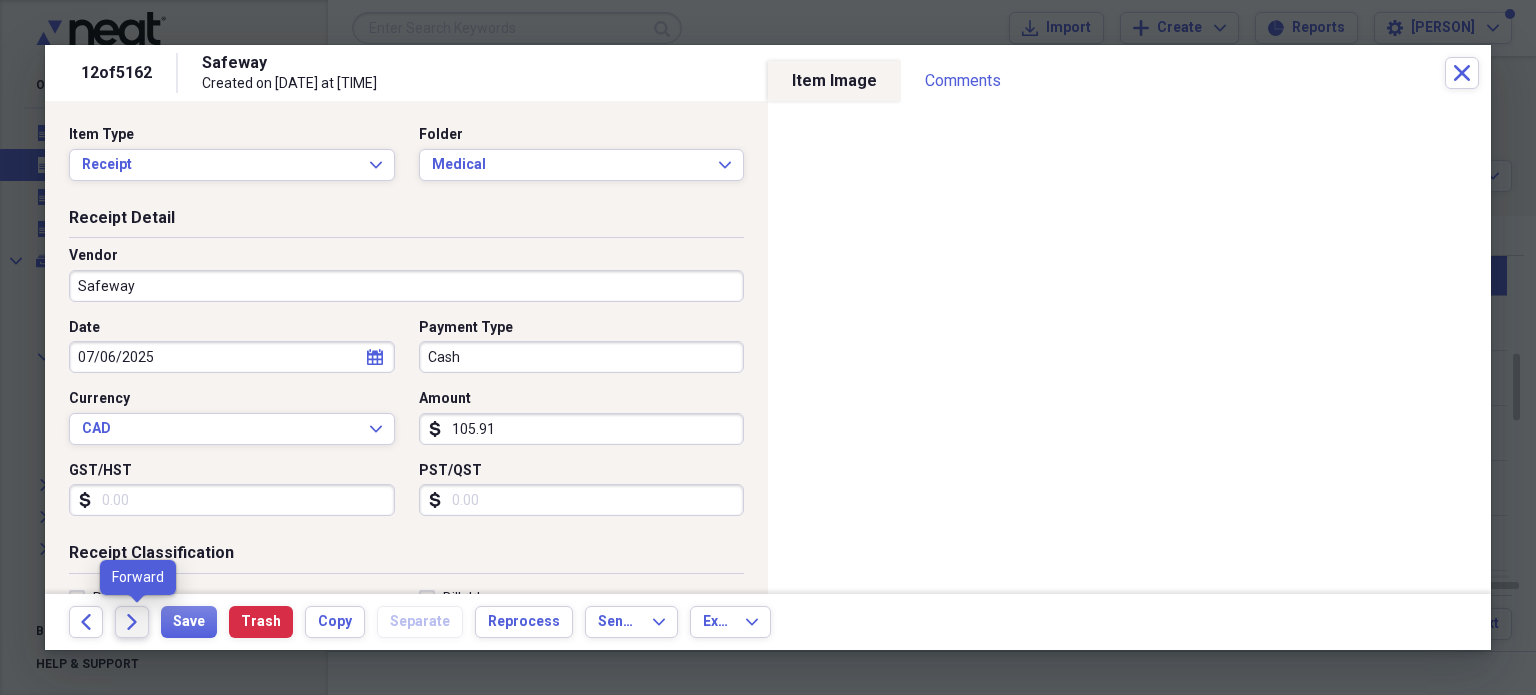 click on "Forward" 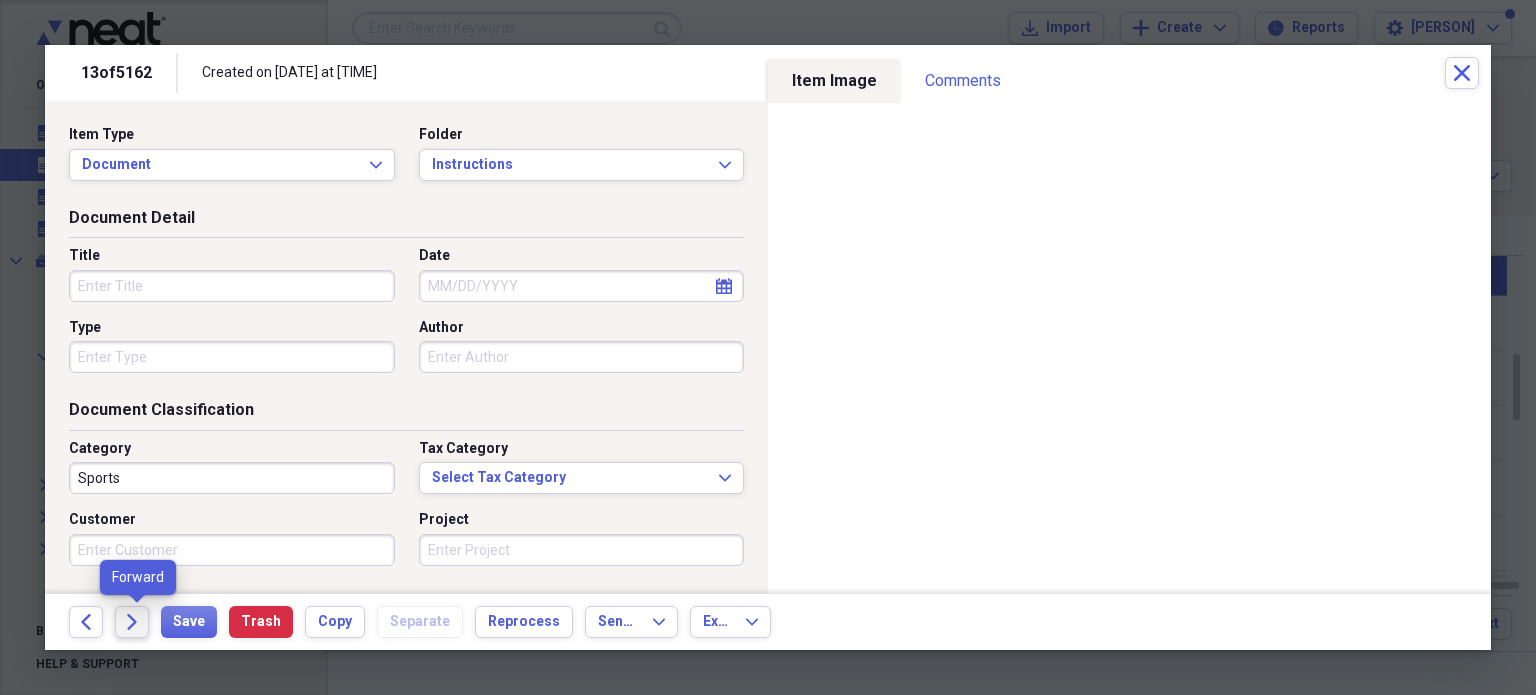 click on "Forward" 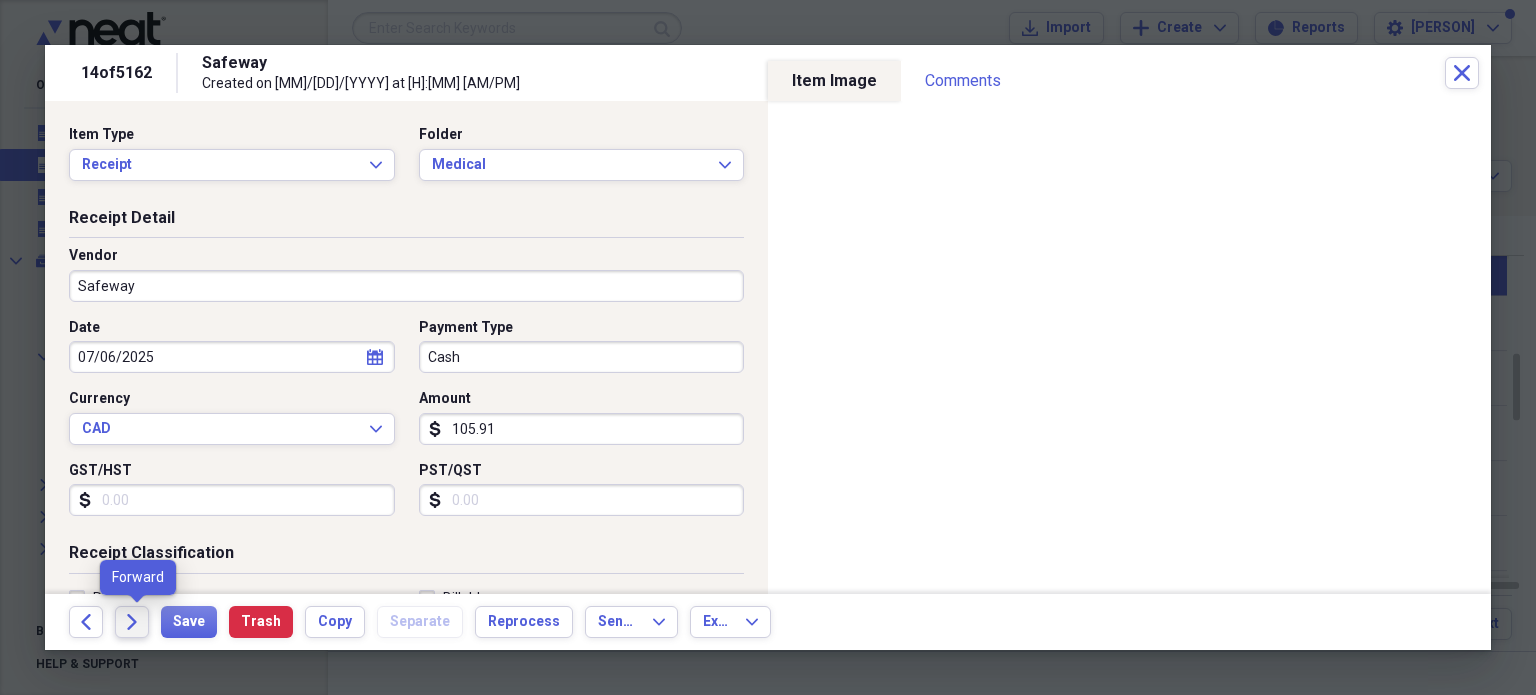 click on "Forward" 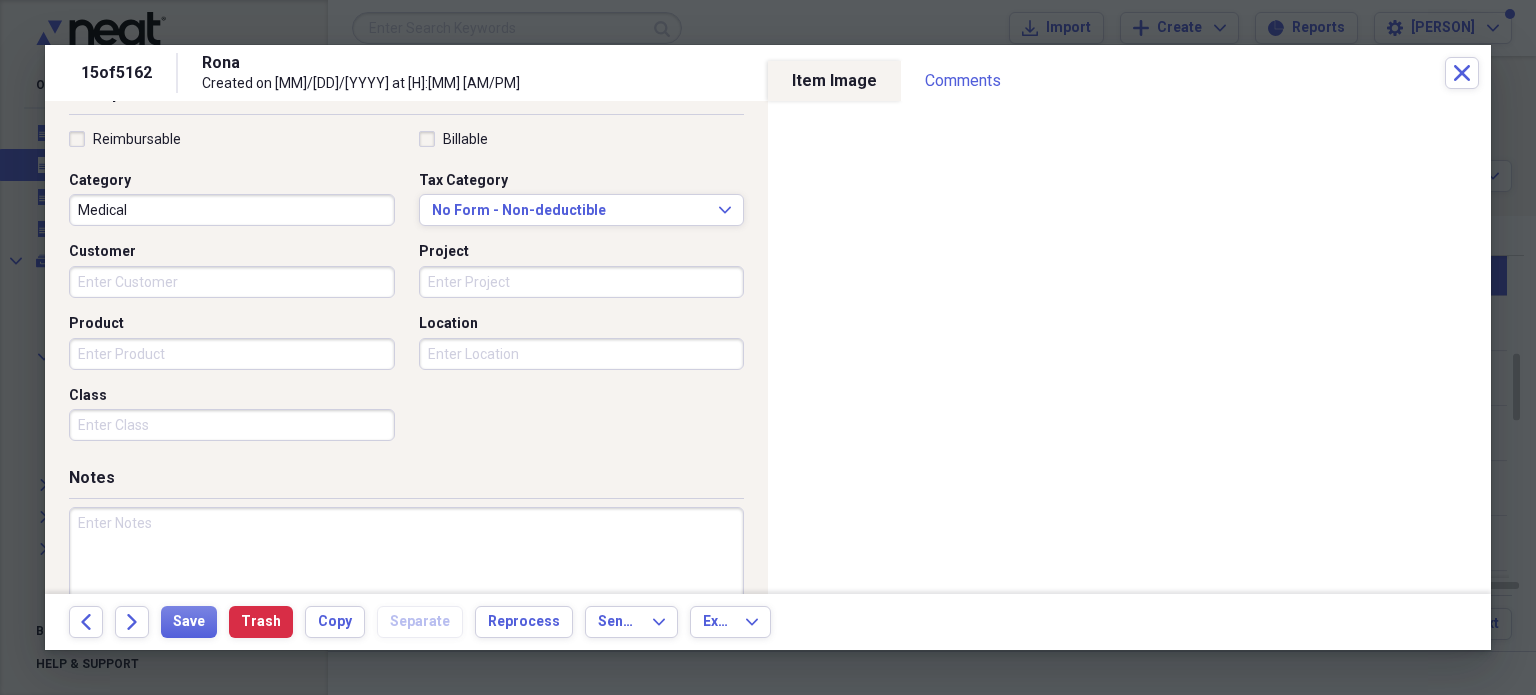 scroll, scrollTop: 462, scrollLeft: 0, axis: vertical 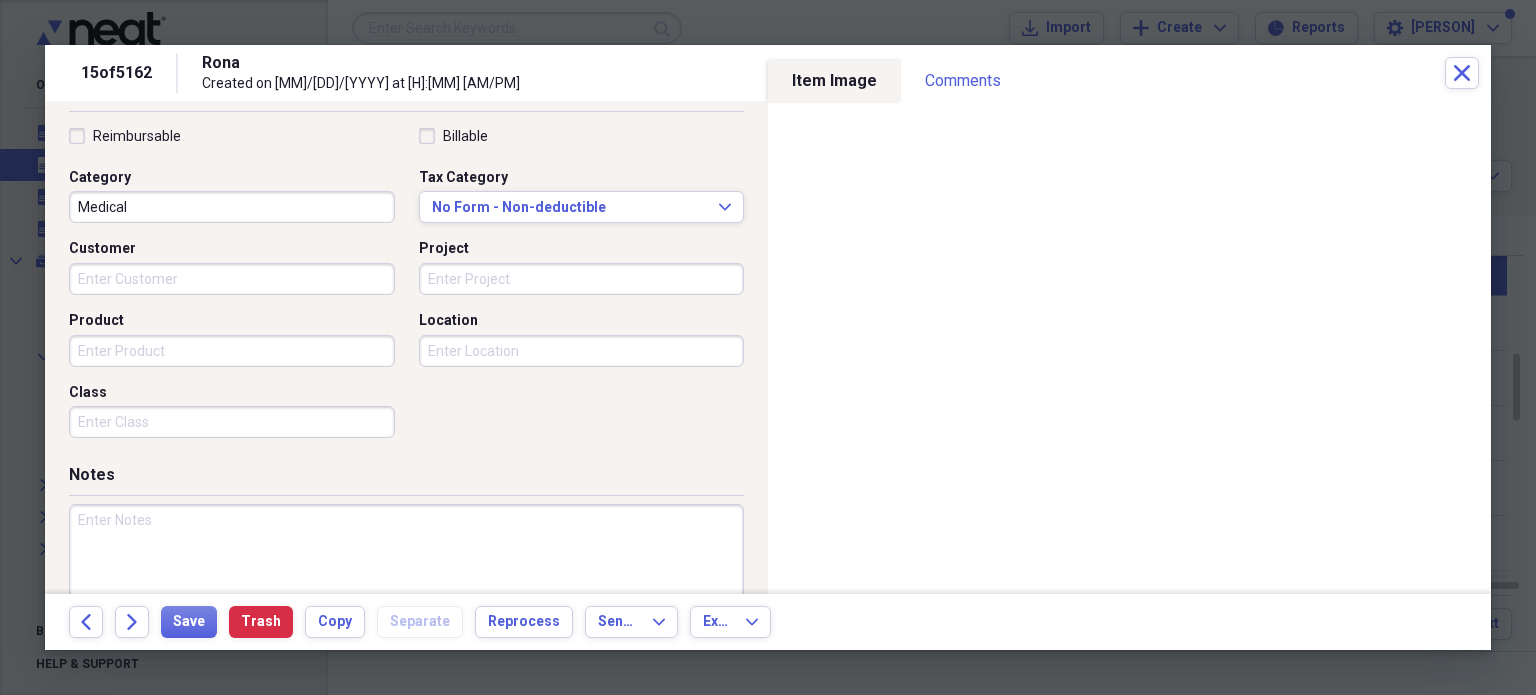 click at bounding box center (406, 569) 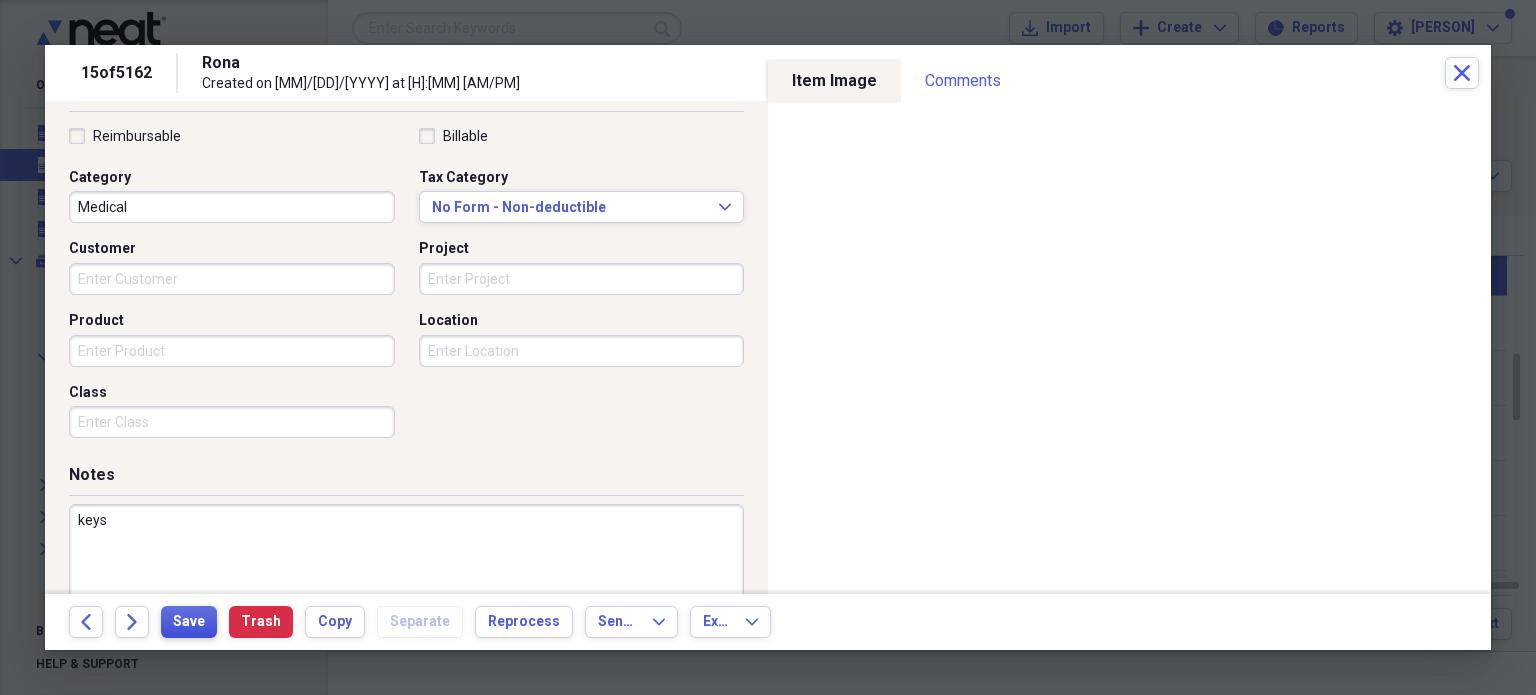 type on "keys" 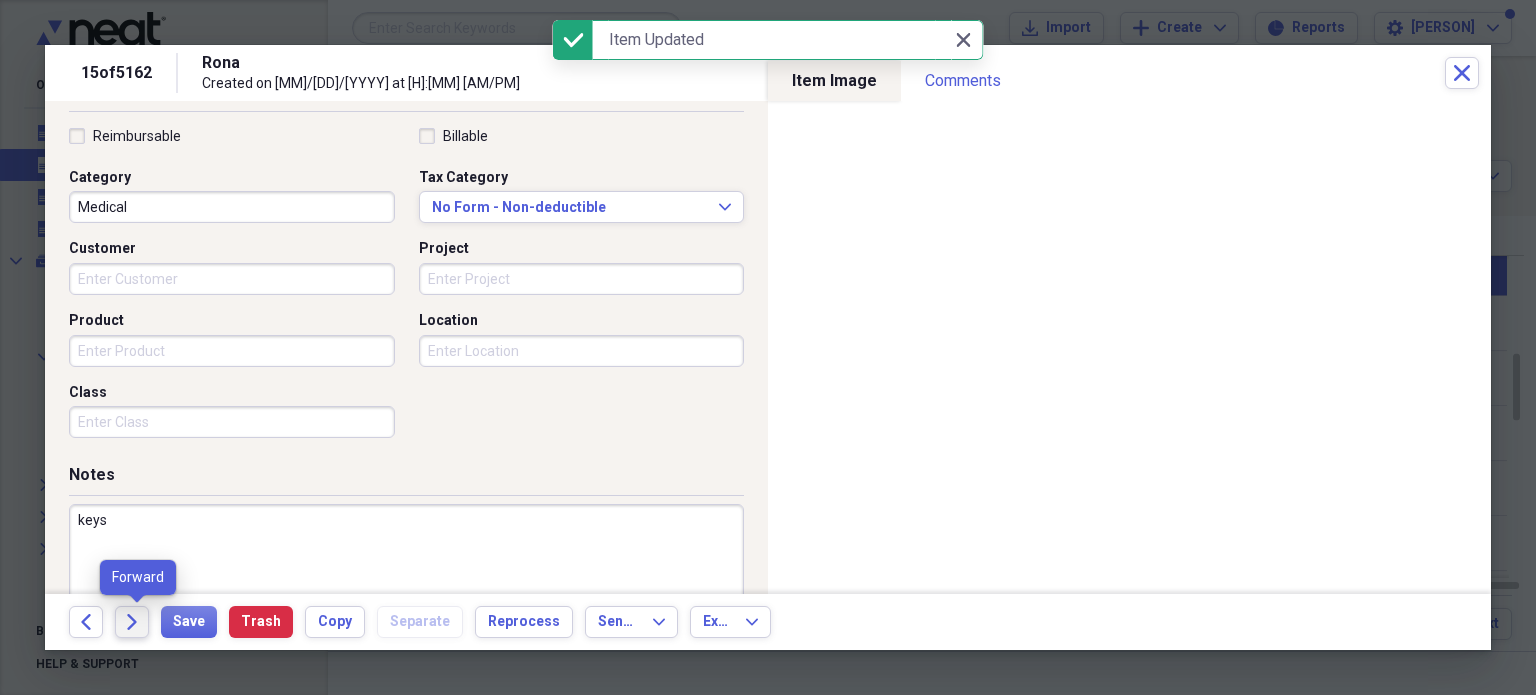 click on "Forward" 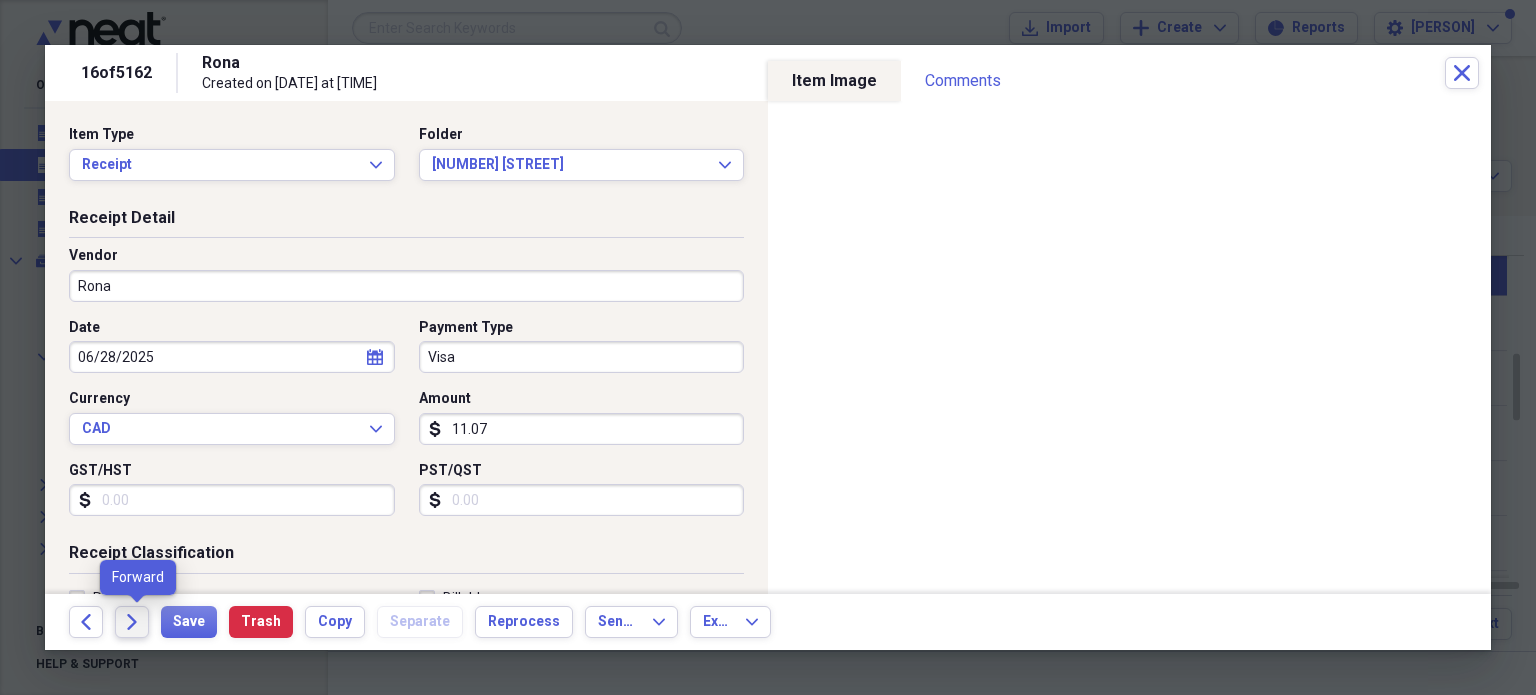 click on "Forward" 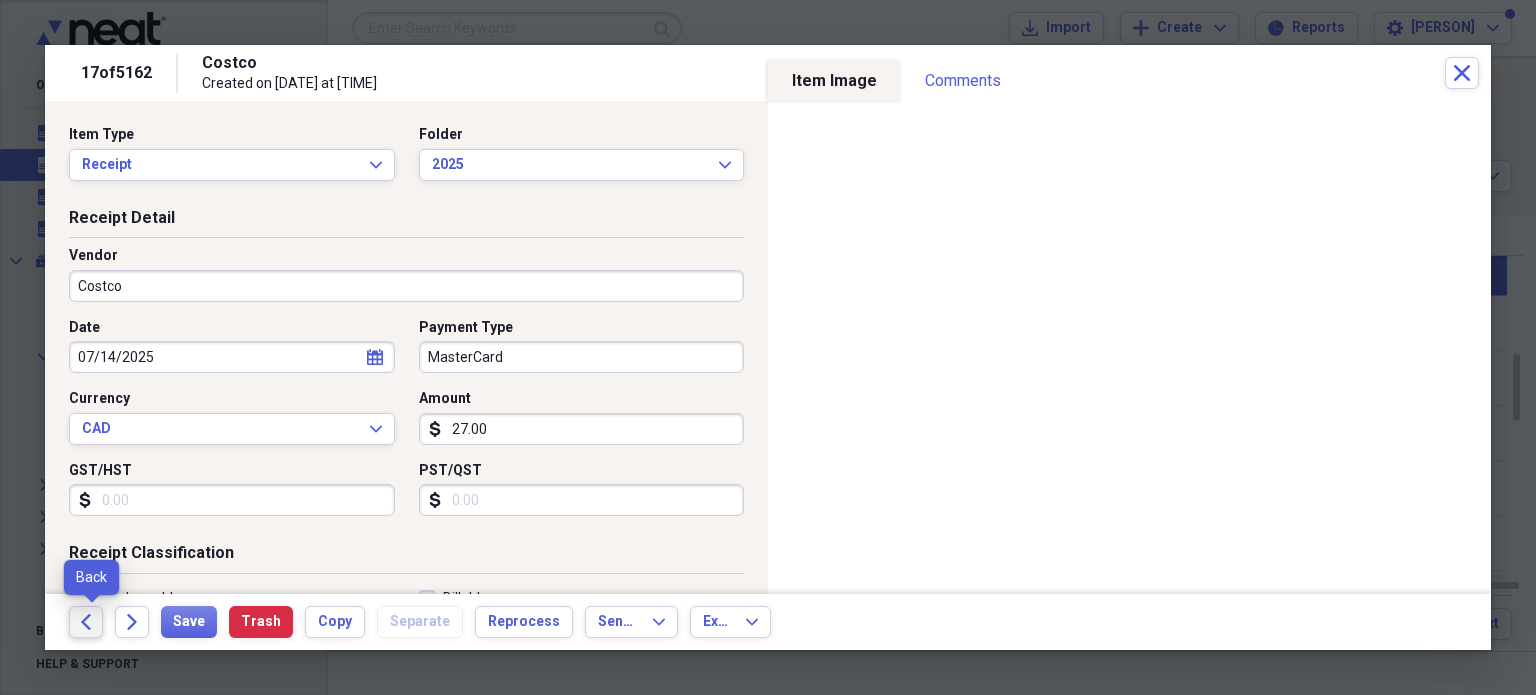 click on "Back" 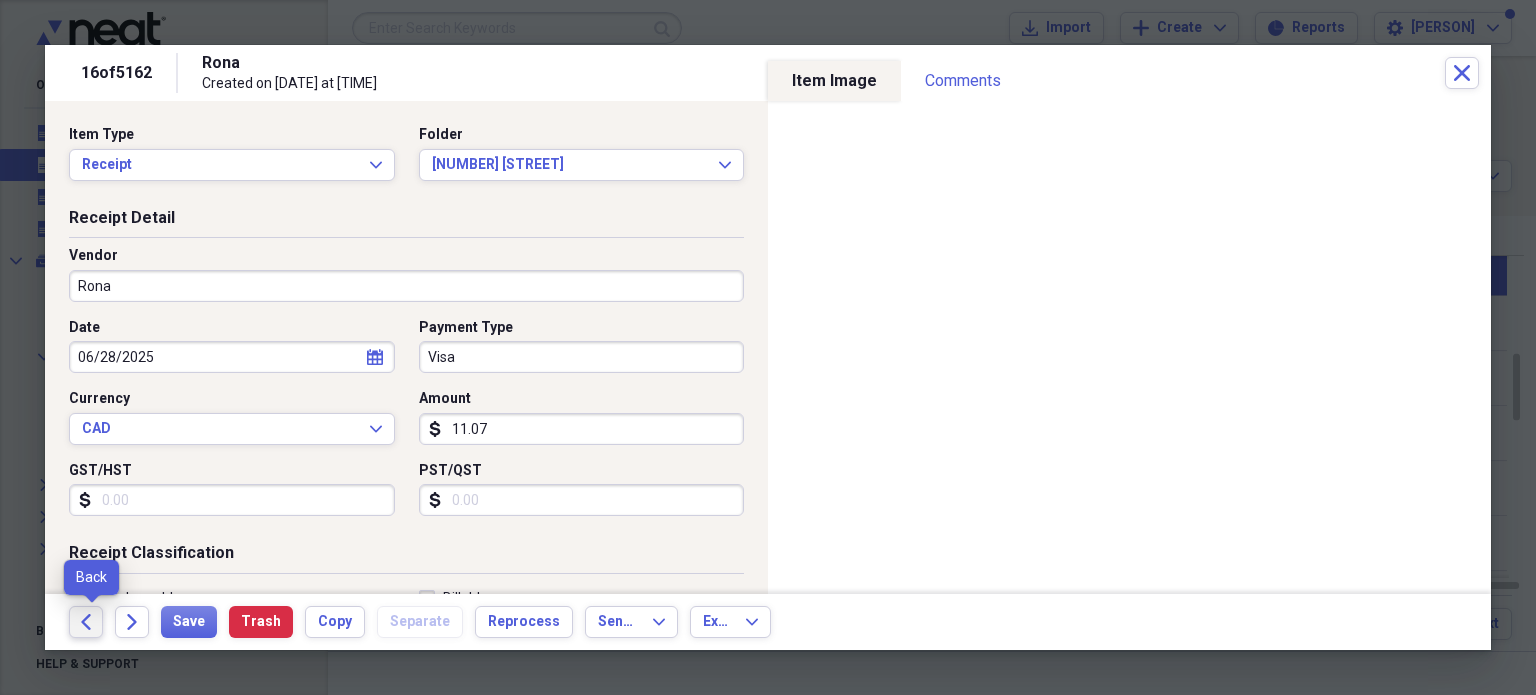 click on "Back" 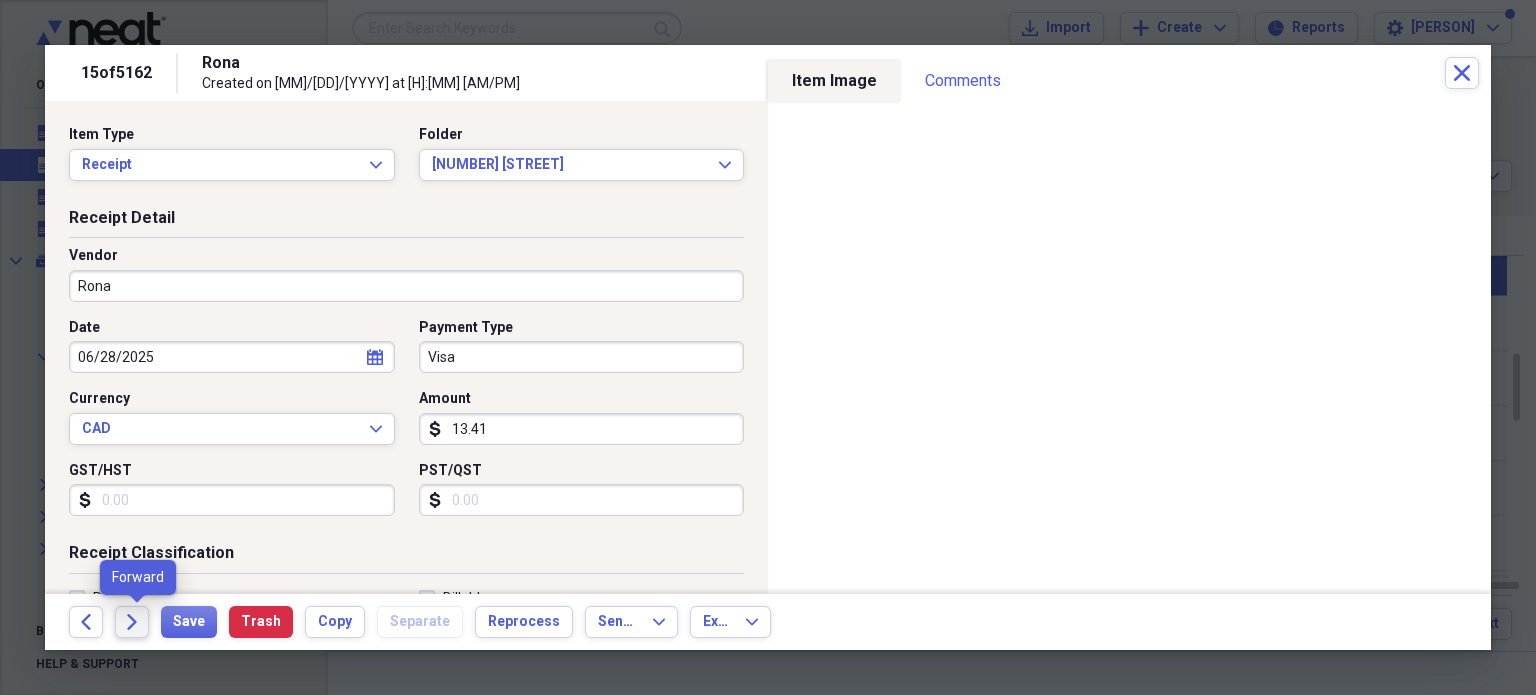 click 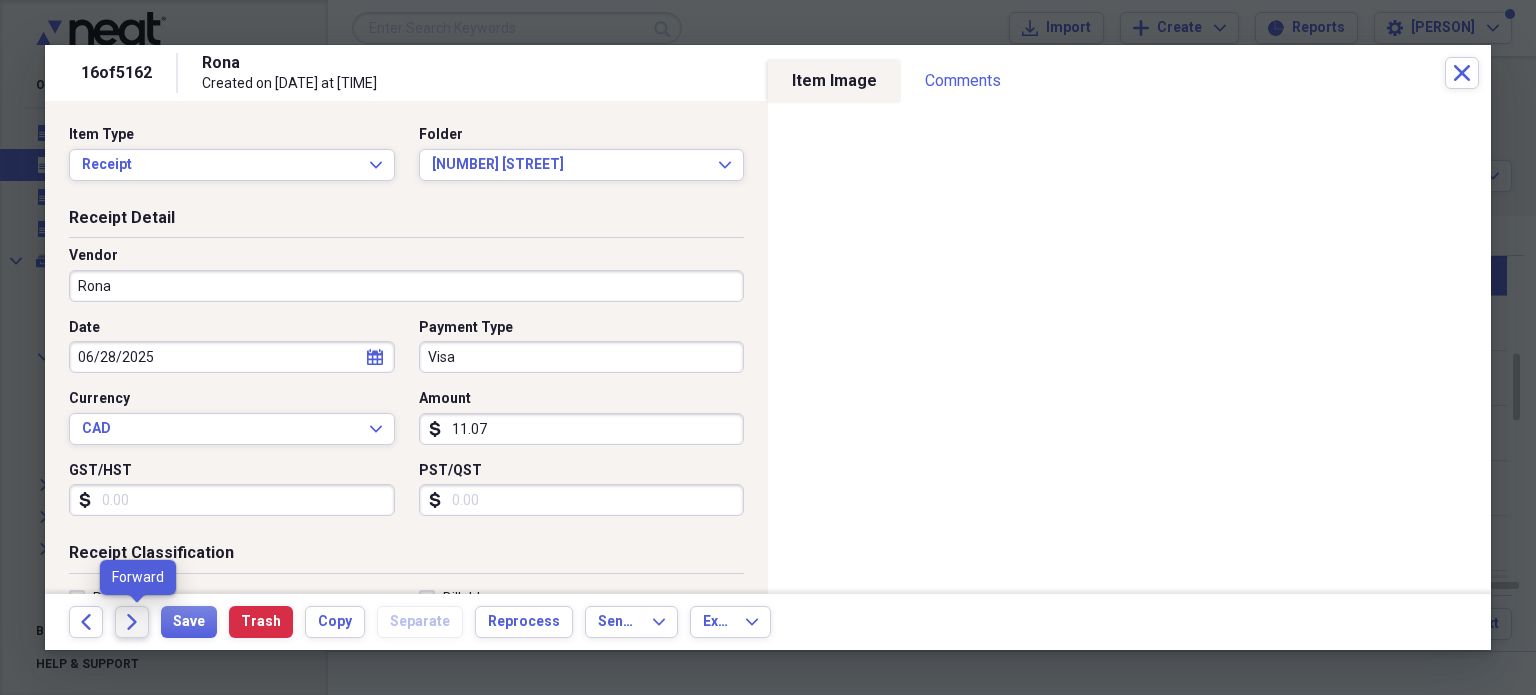 click 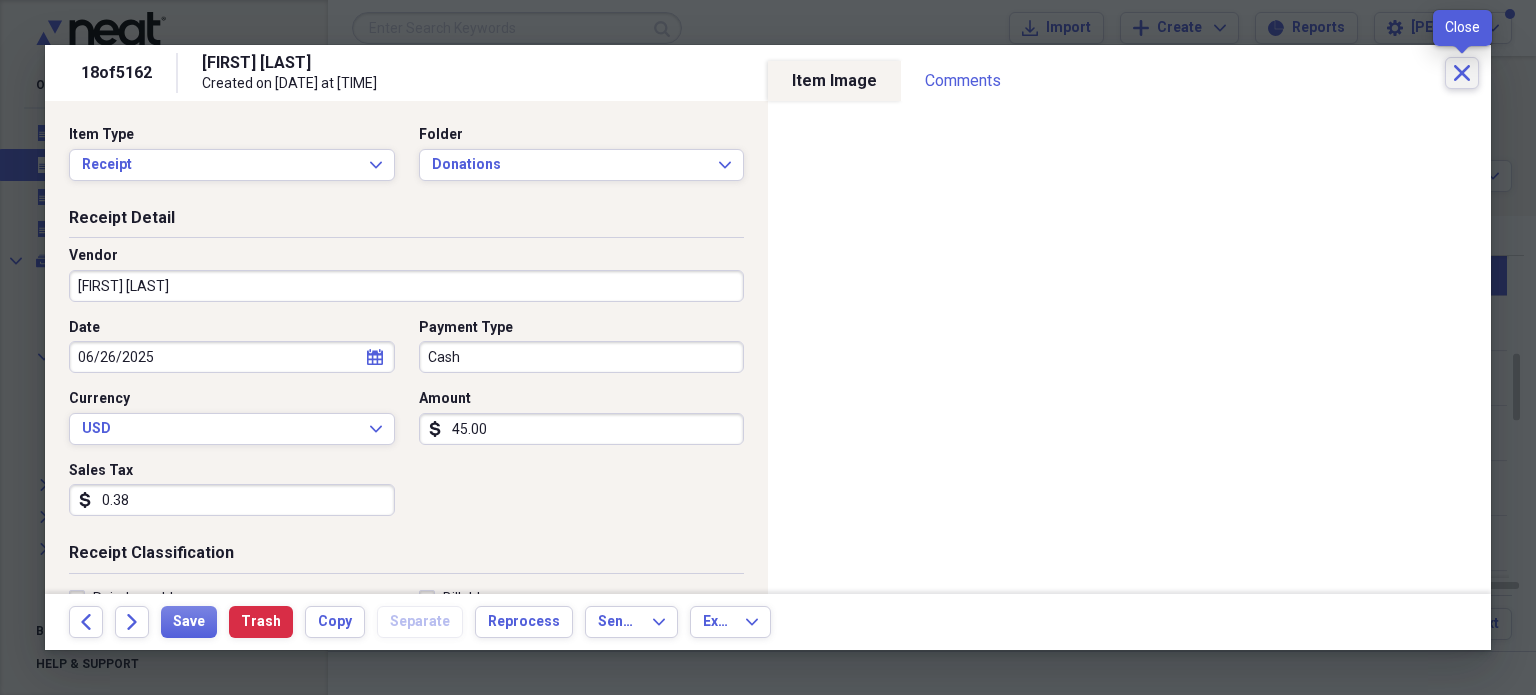 click 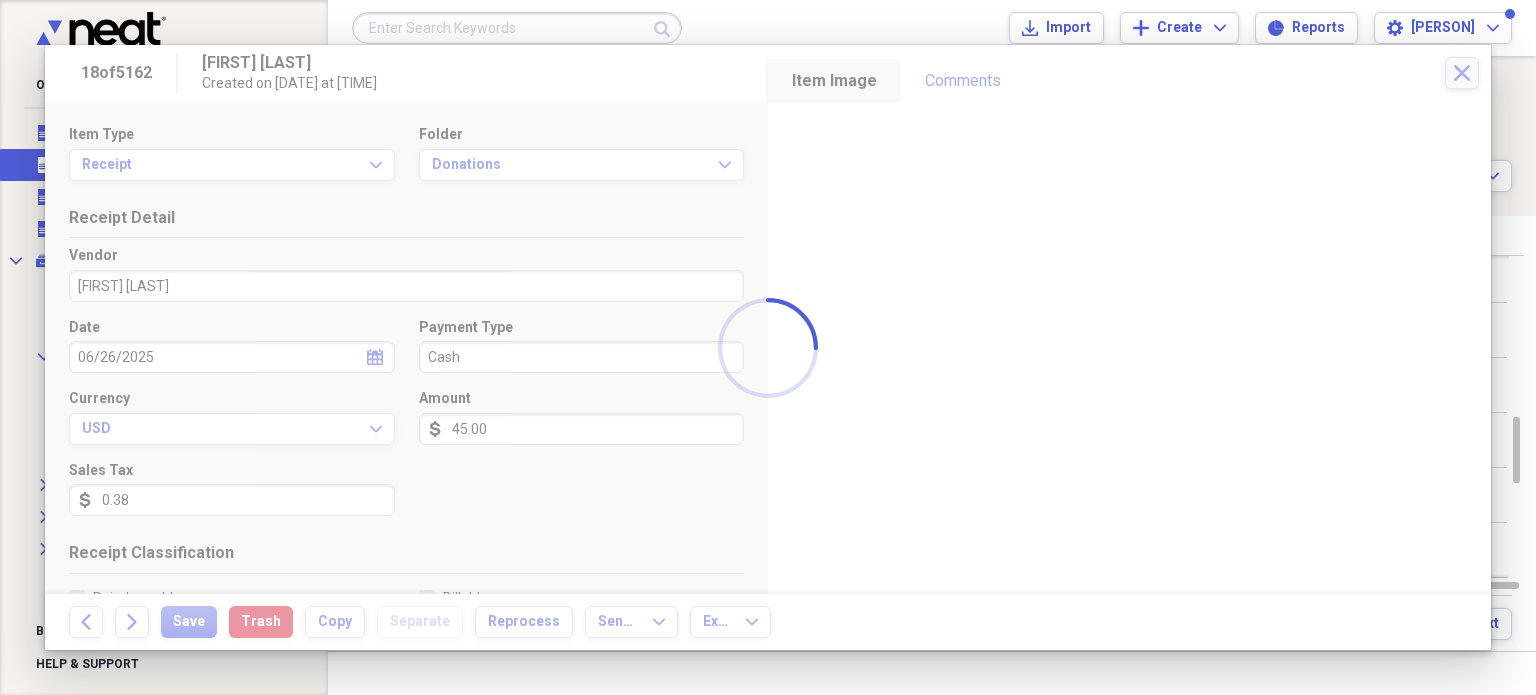 checkbox on "false" 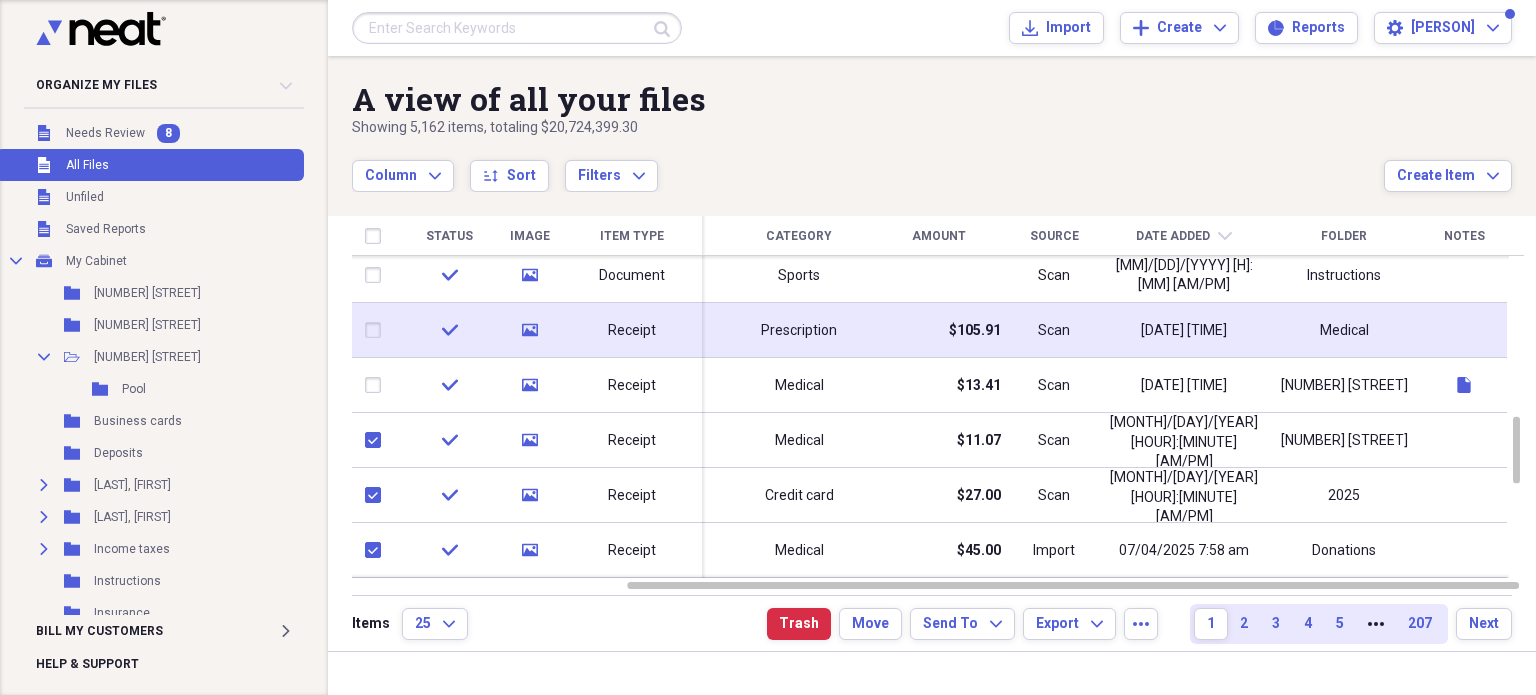 checkbox on "true" 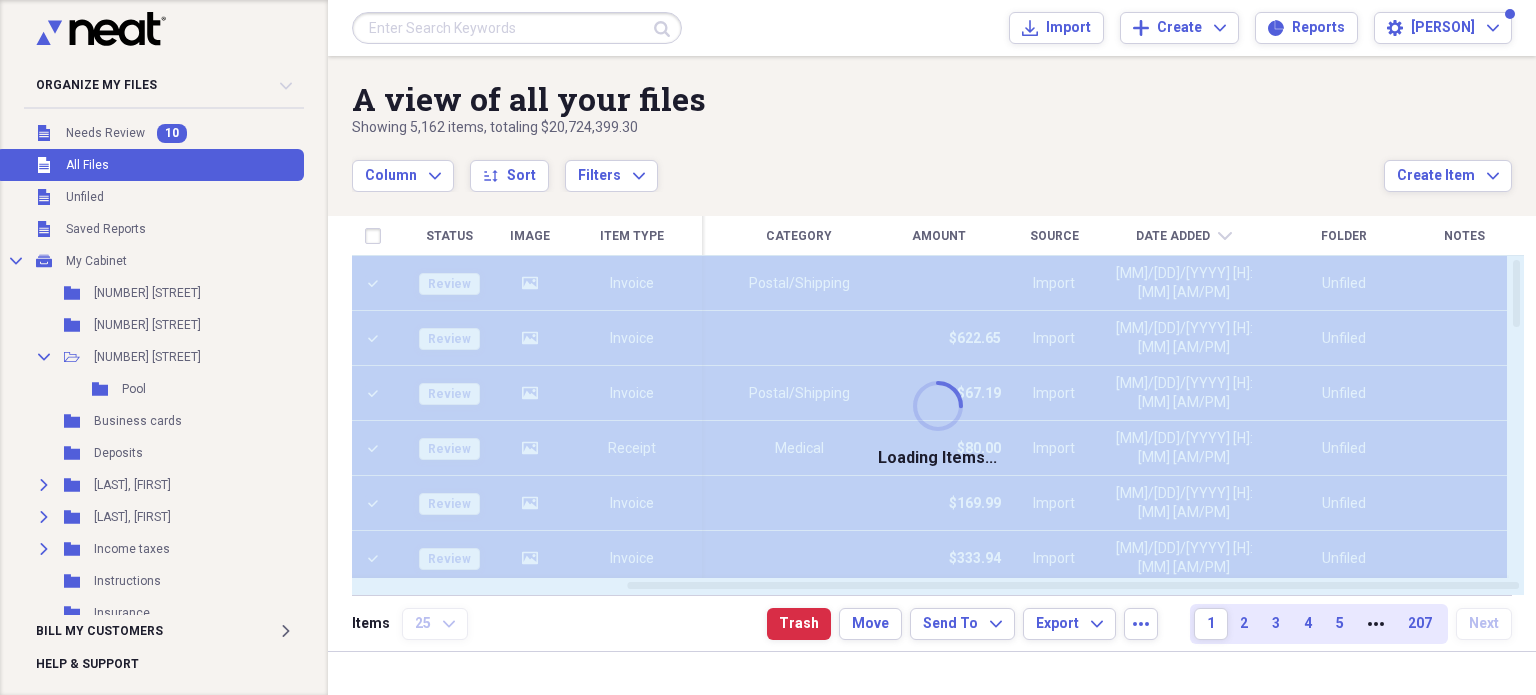 checkbox on "false" 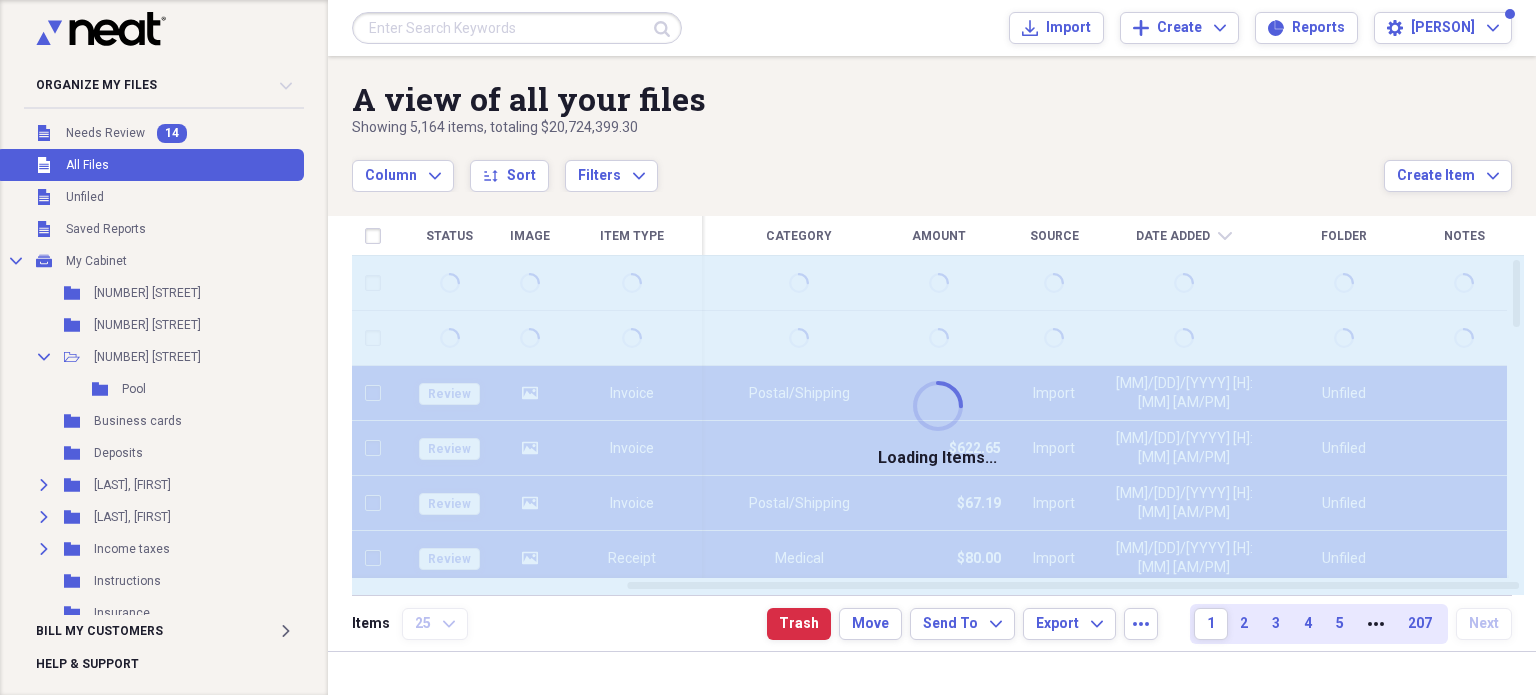 checkbox on "false" 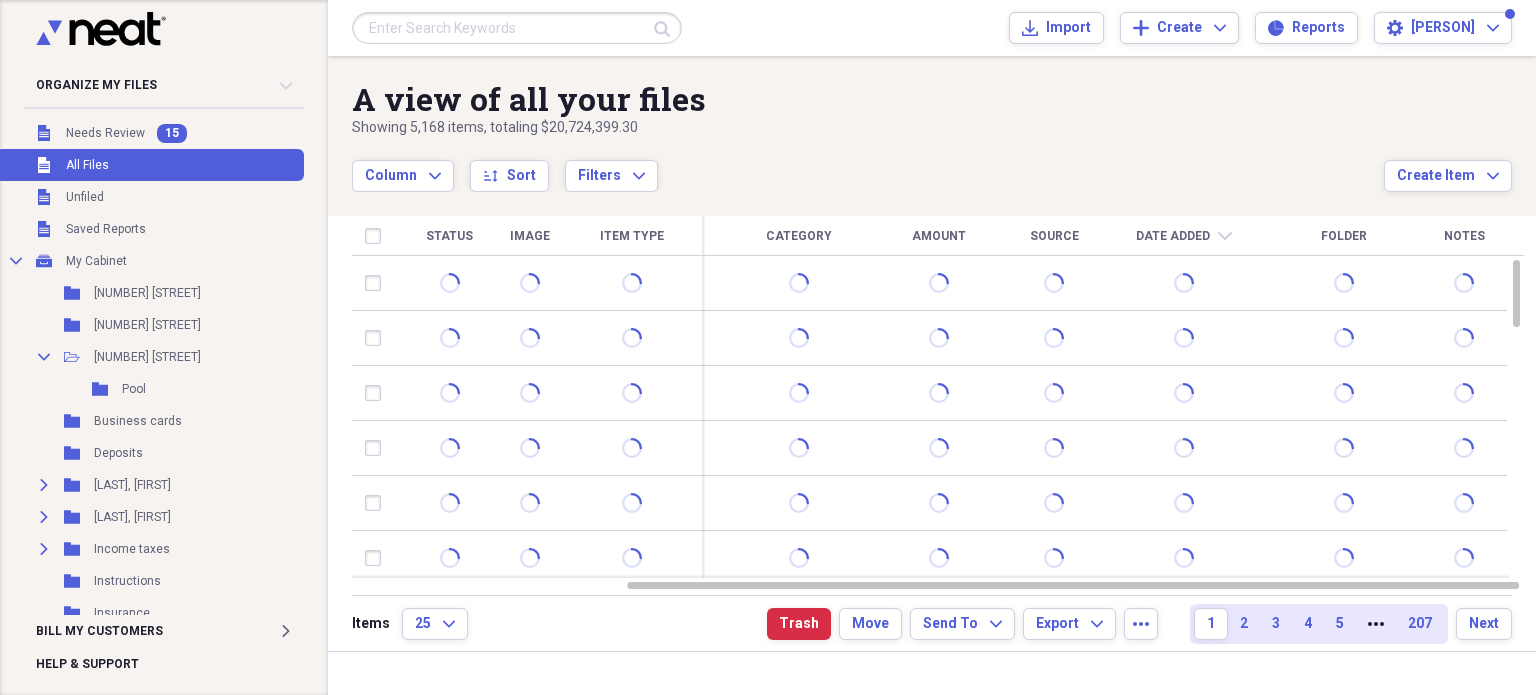 checkbox on "false" 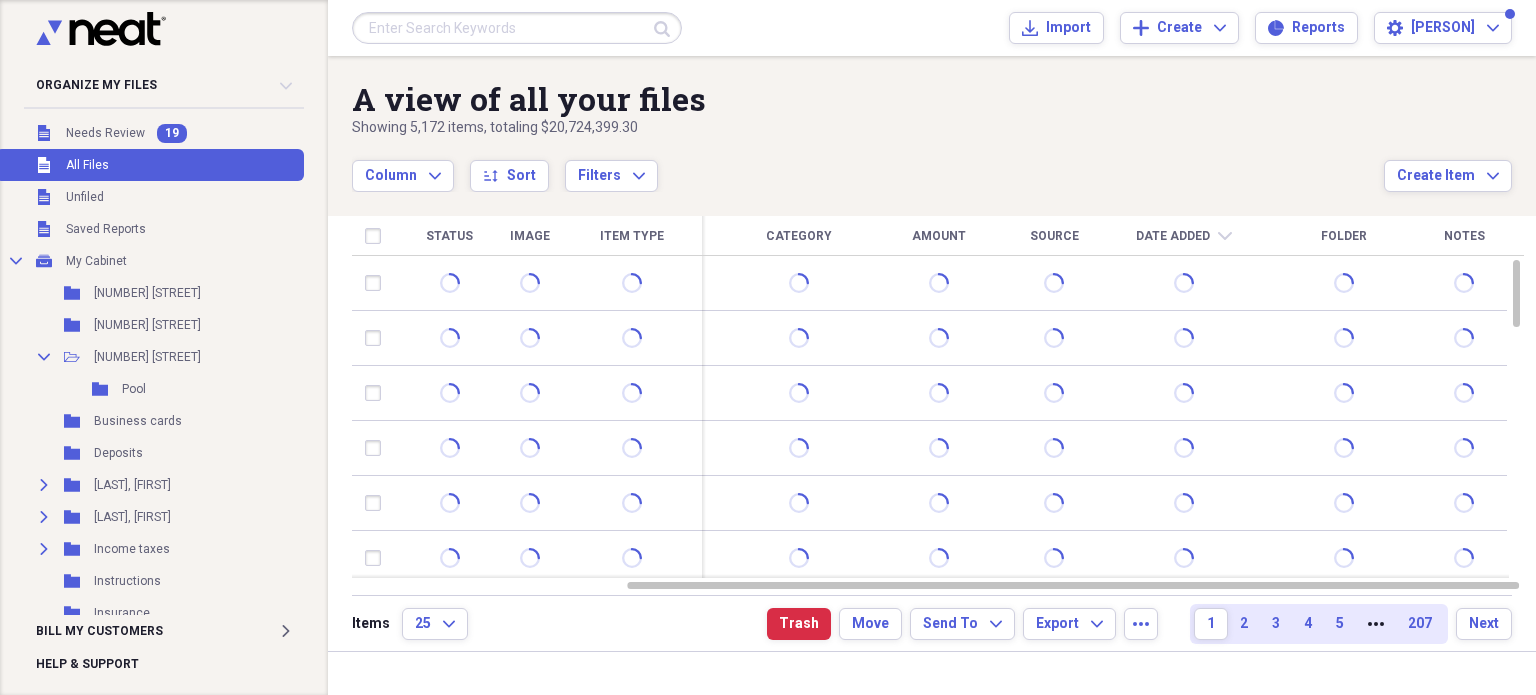 checkbox on "false" 